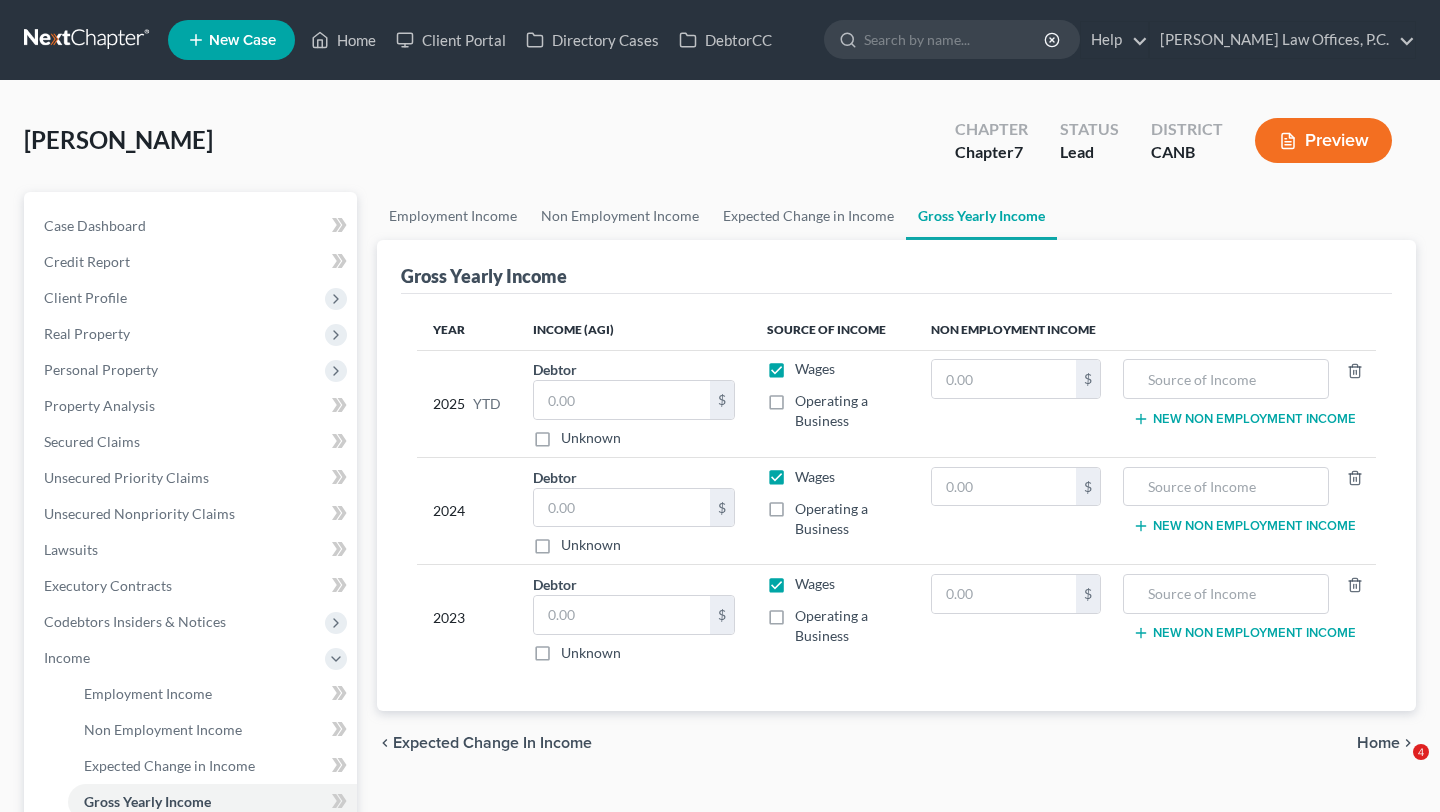 scroll, scrollTop: 0, scrollLeft: 0, axis: both 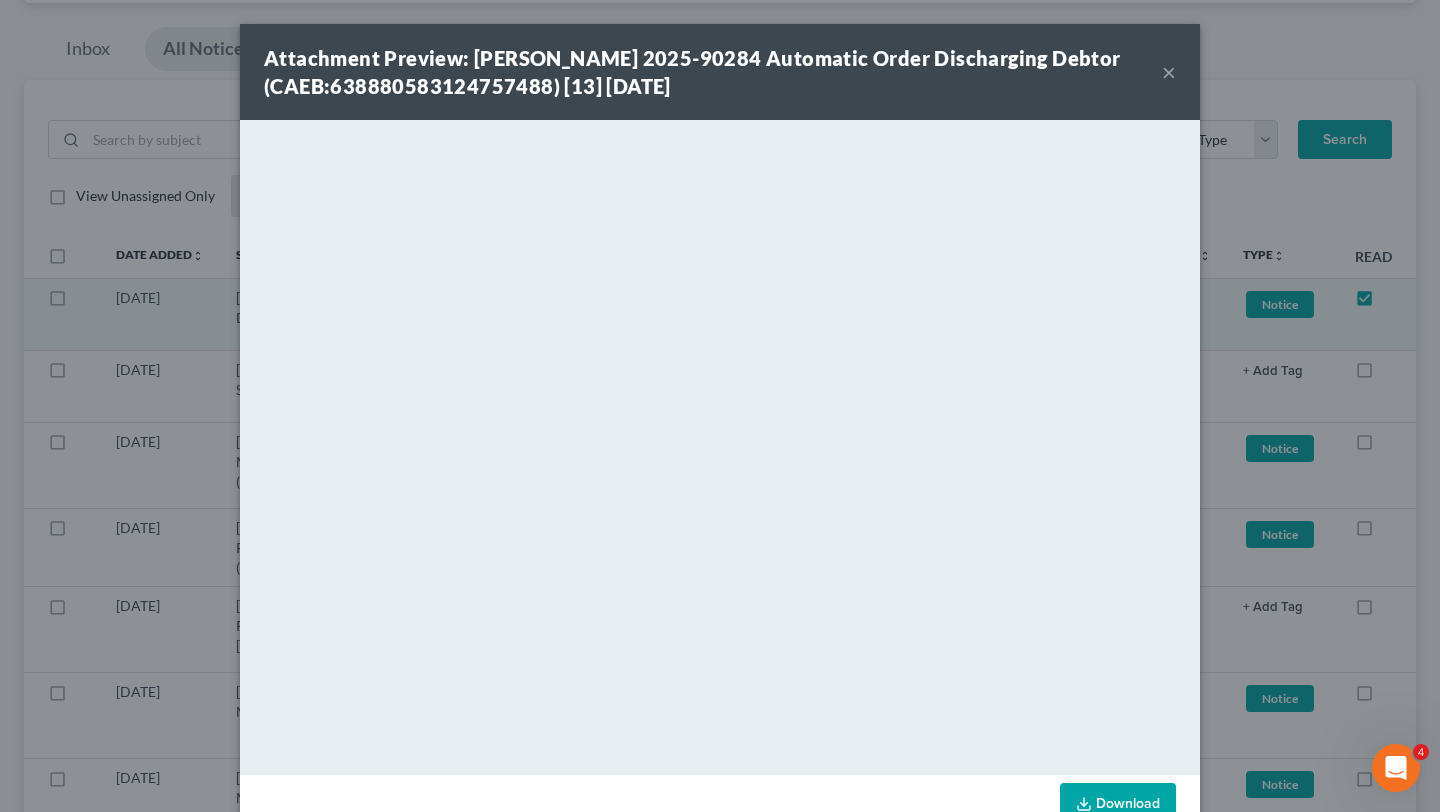click on "×" at bounding box center [1169, 72] 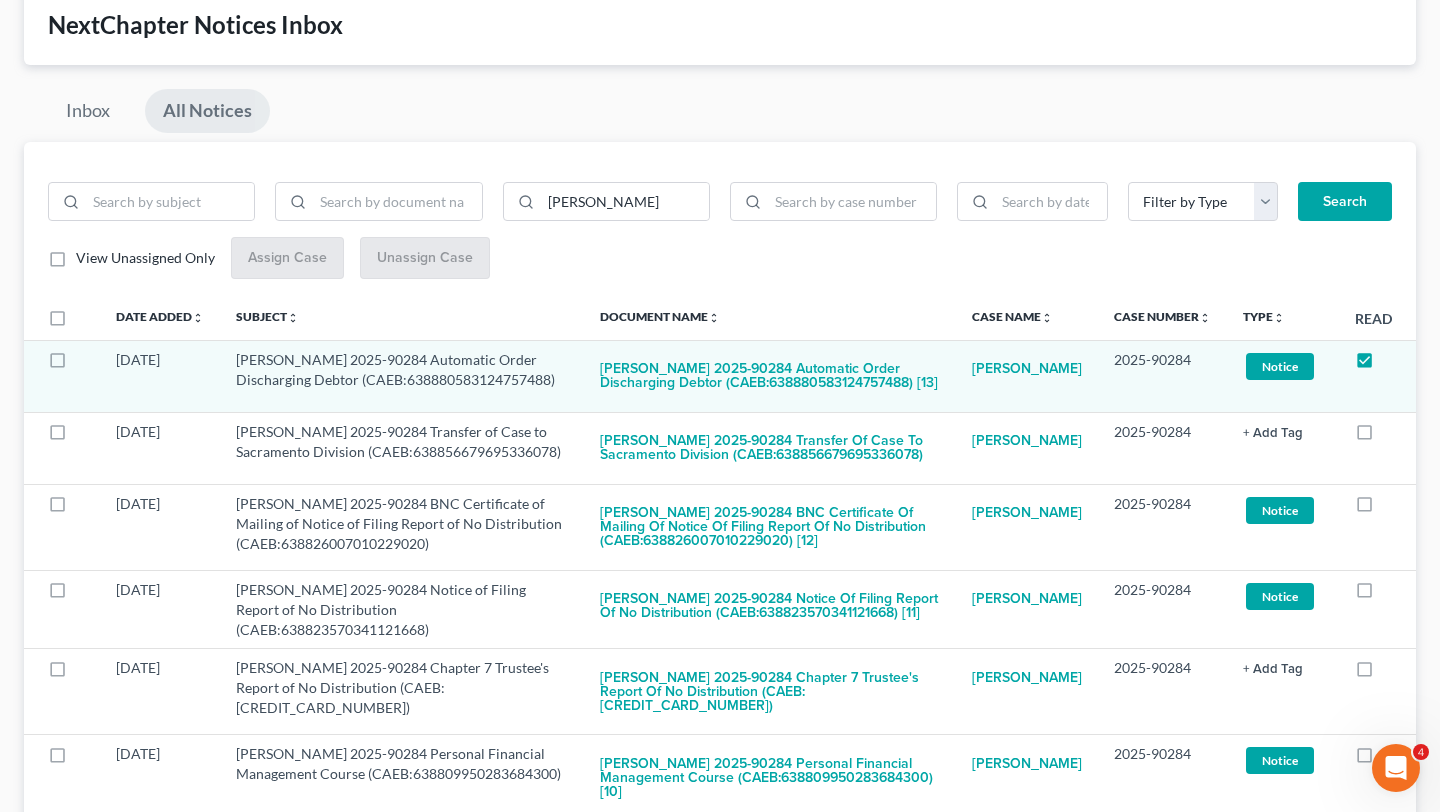 scroll, scrollTop: 0, scrollLeft: 0, axis: both 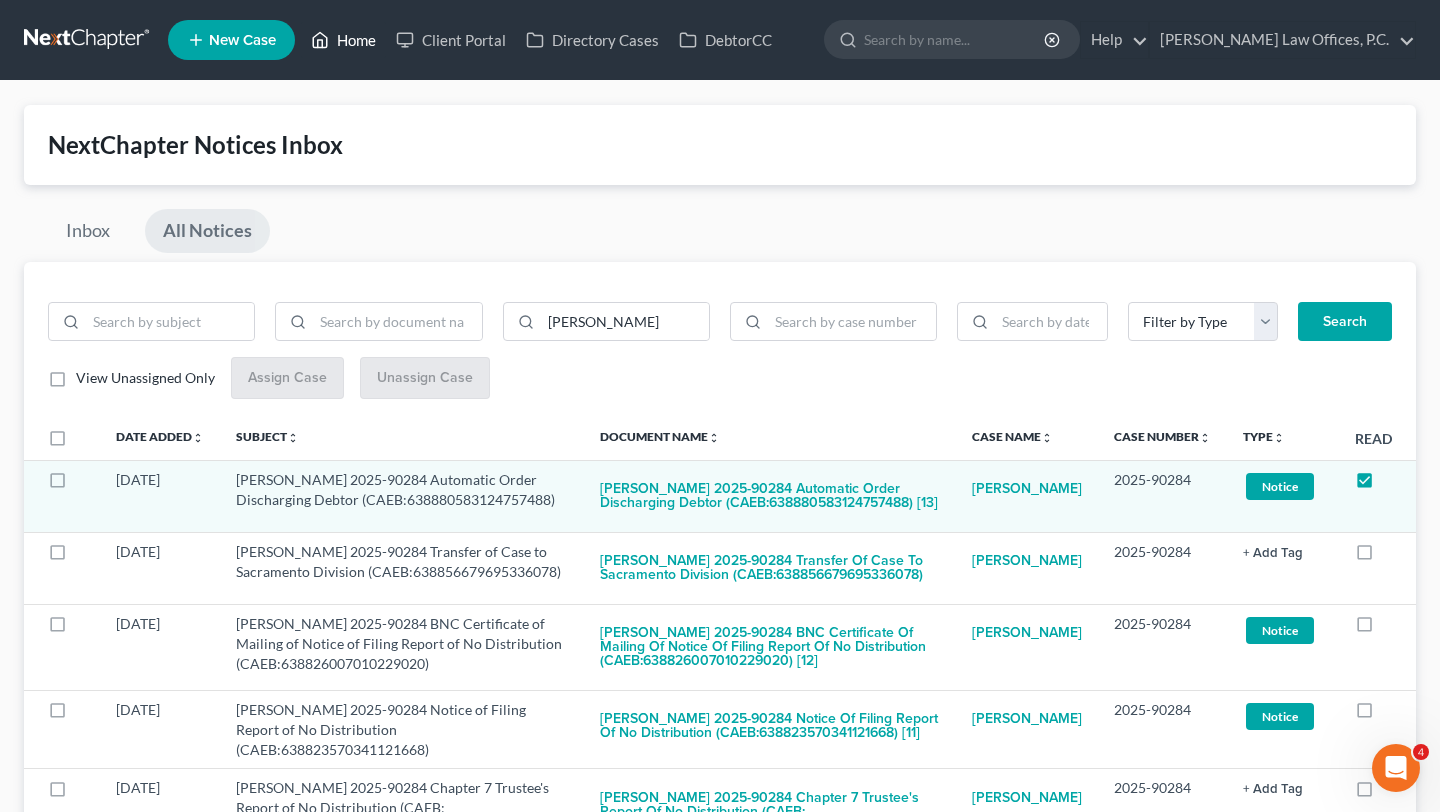 click on "Home" at bounding box center (343, 40) 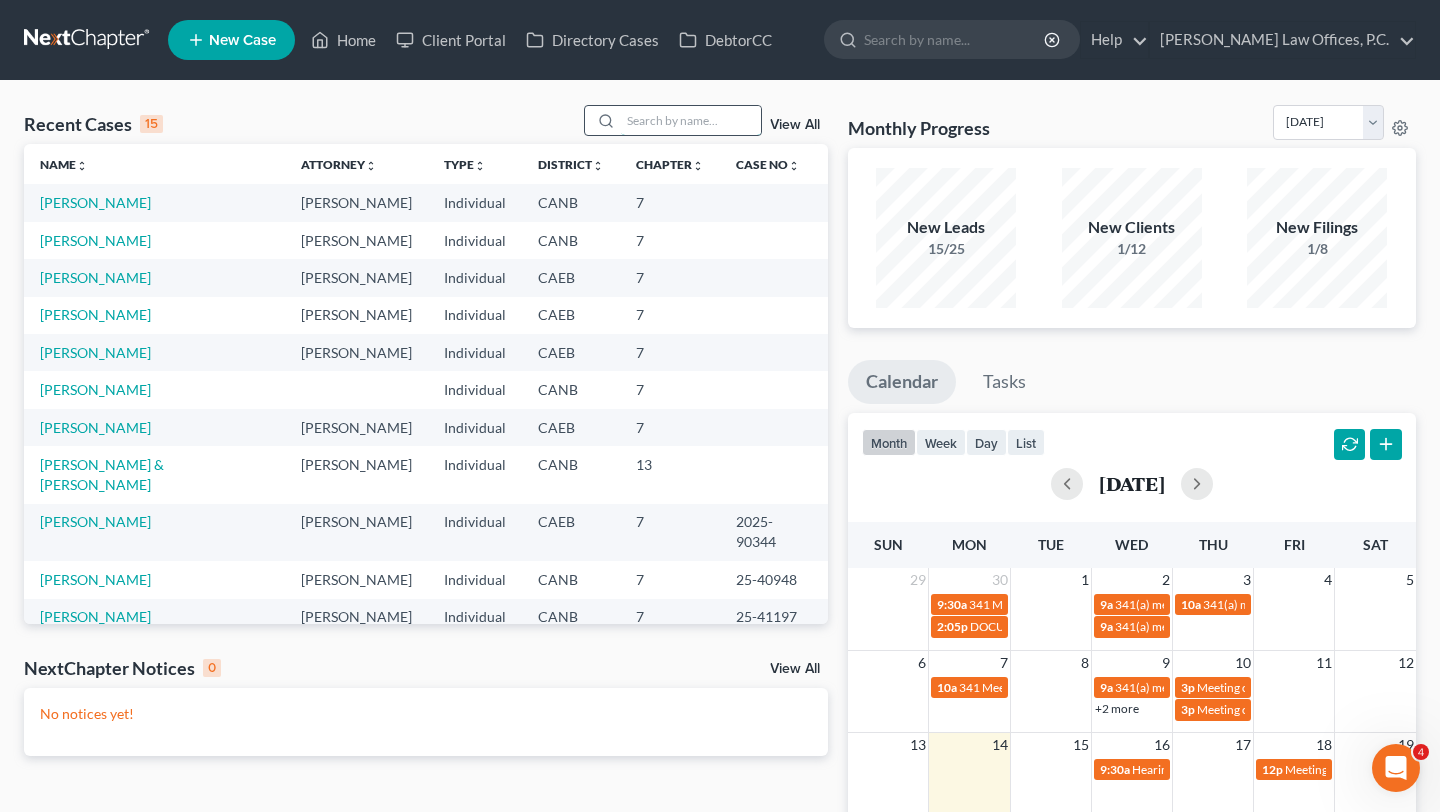 click at bounding box center (691, 120) 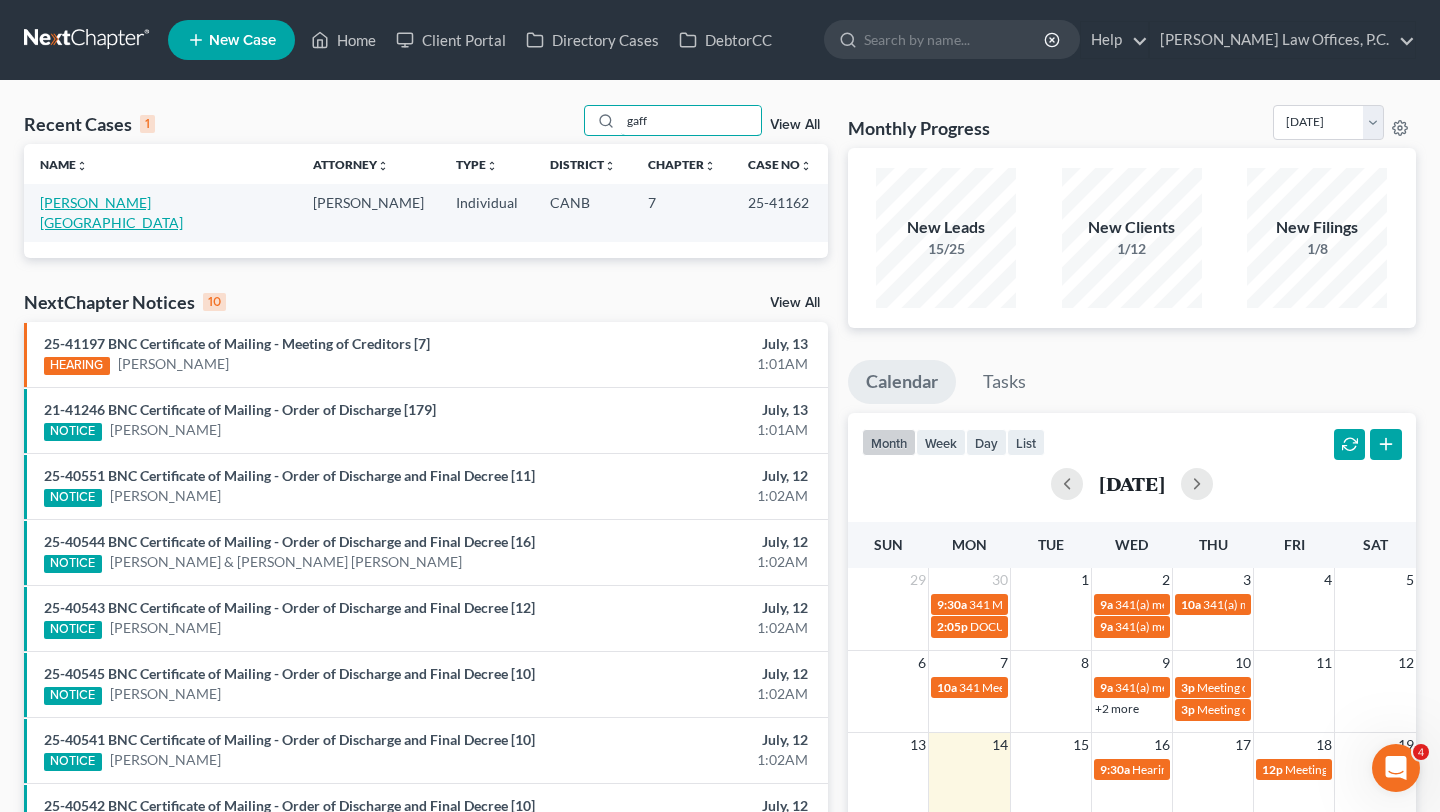 type on "gaff" 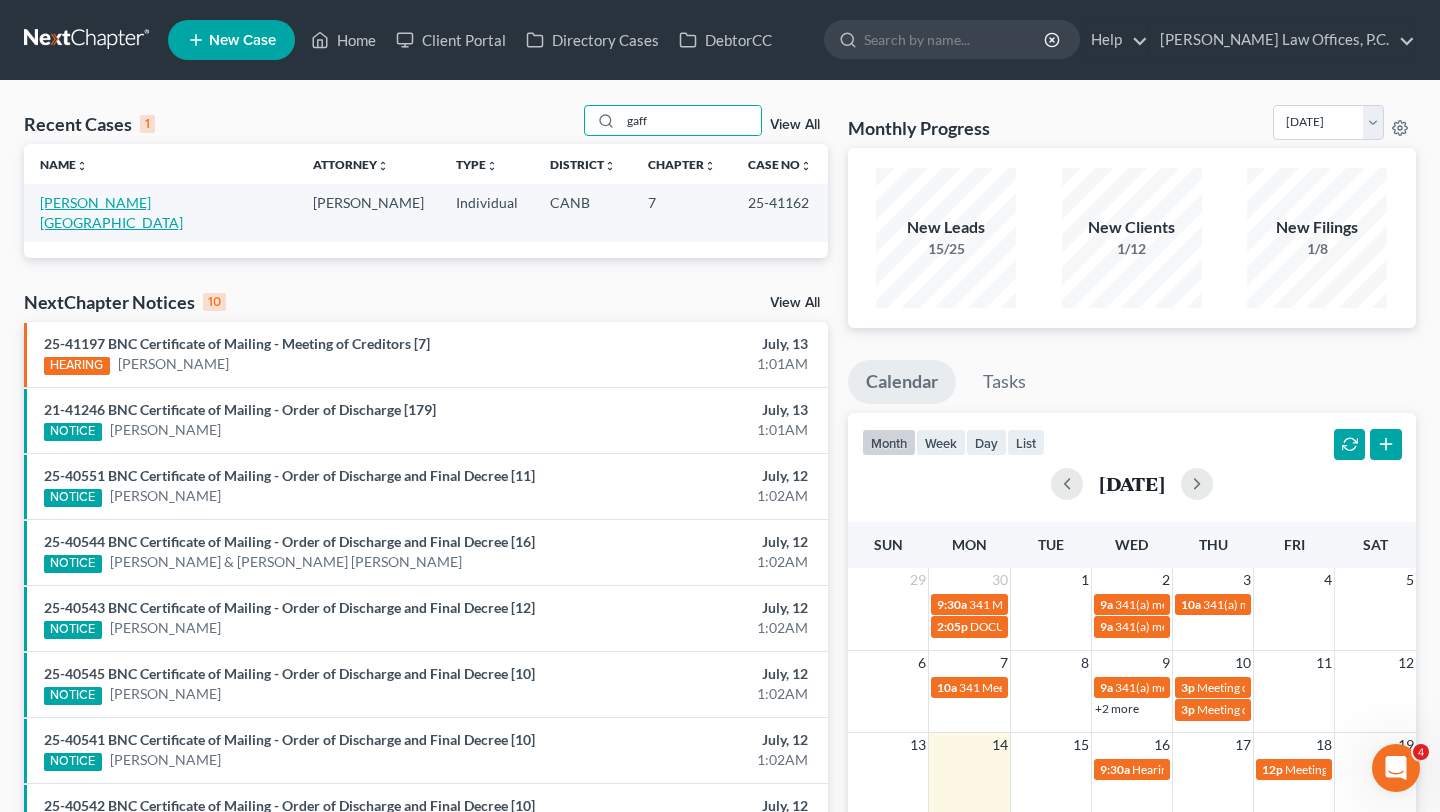 click on "Gafford, Suzan" at bounding box center (111, 212) 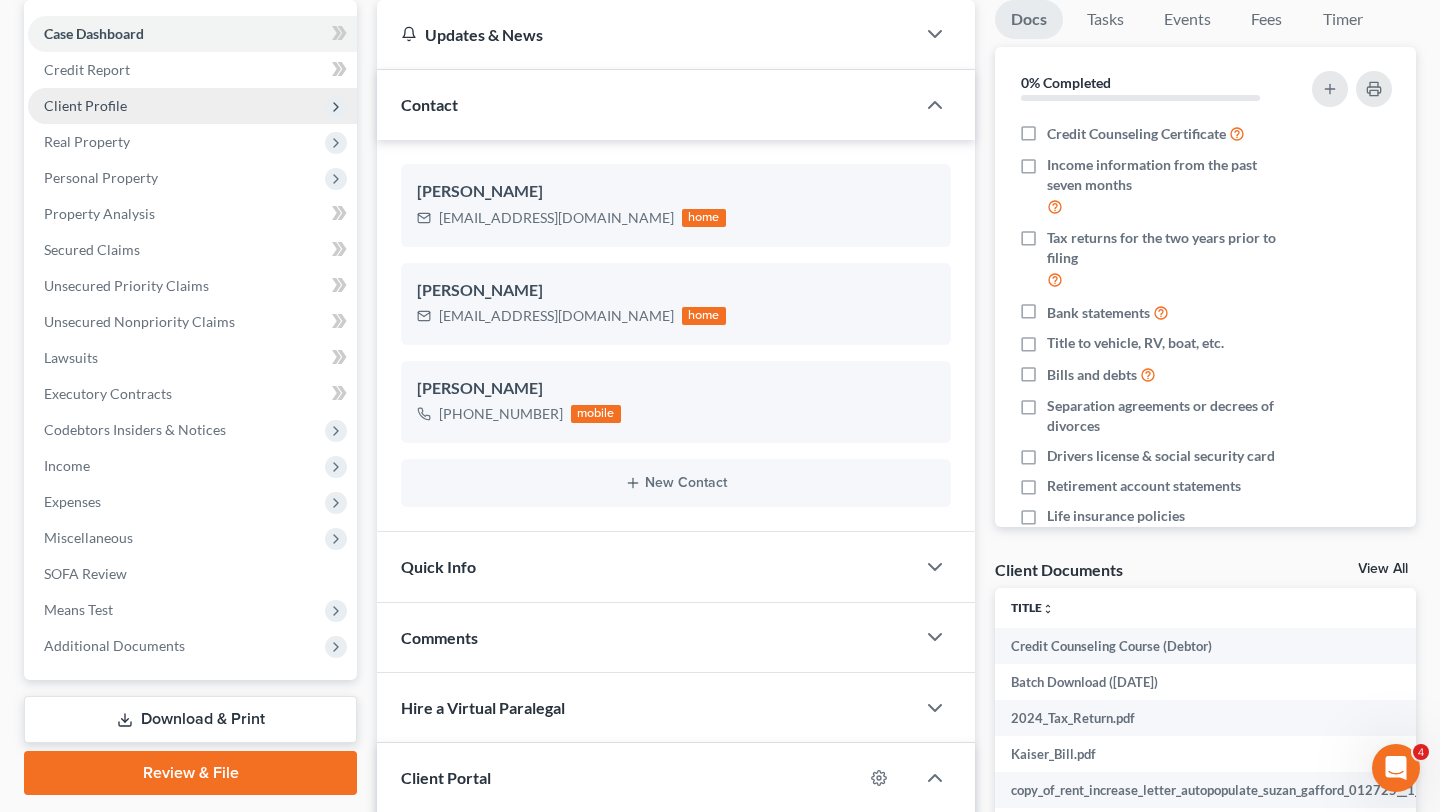 scroll, scrollTop: 202, scrollLeft: 0, axis: vertical 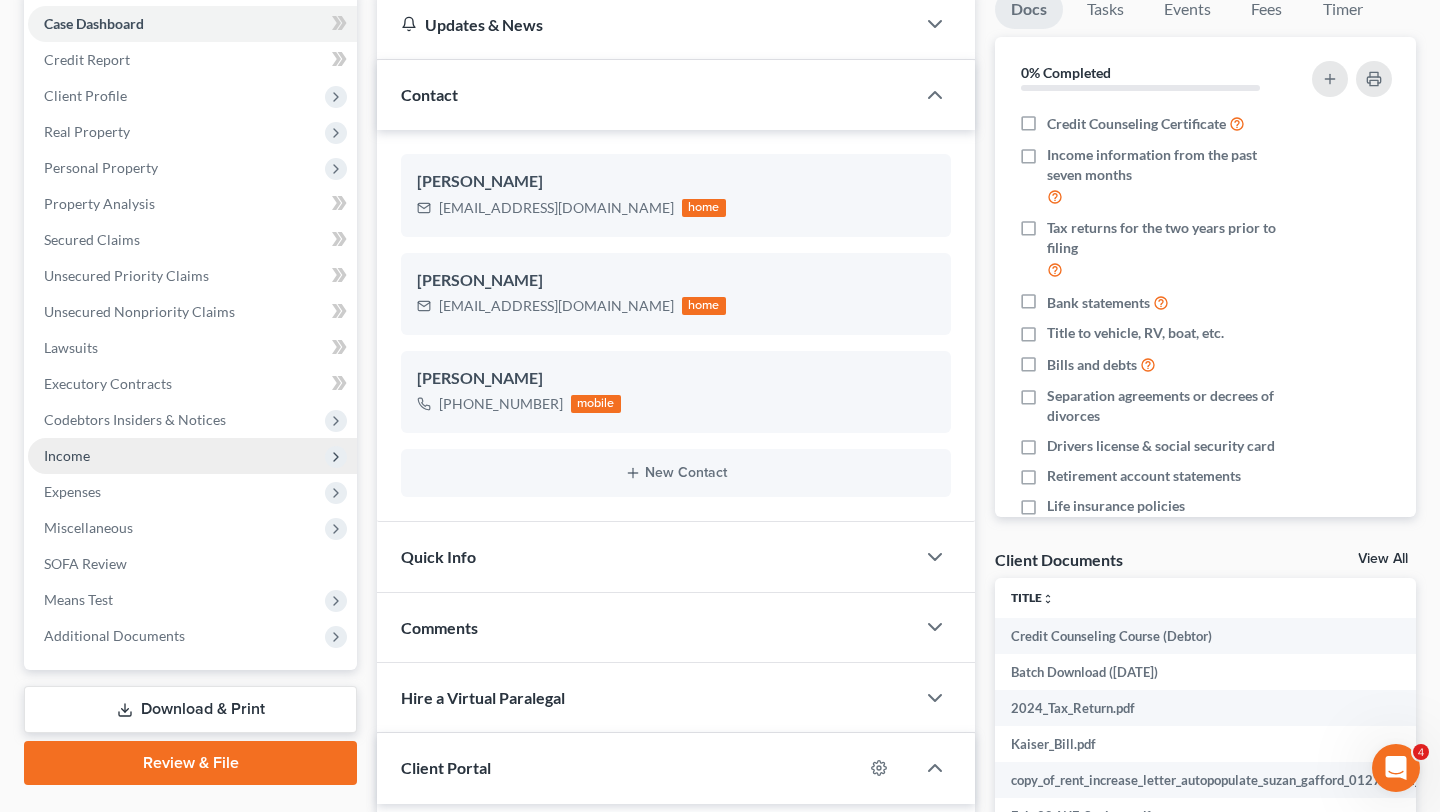 click on "Income" at bounding box center [192, 456] 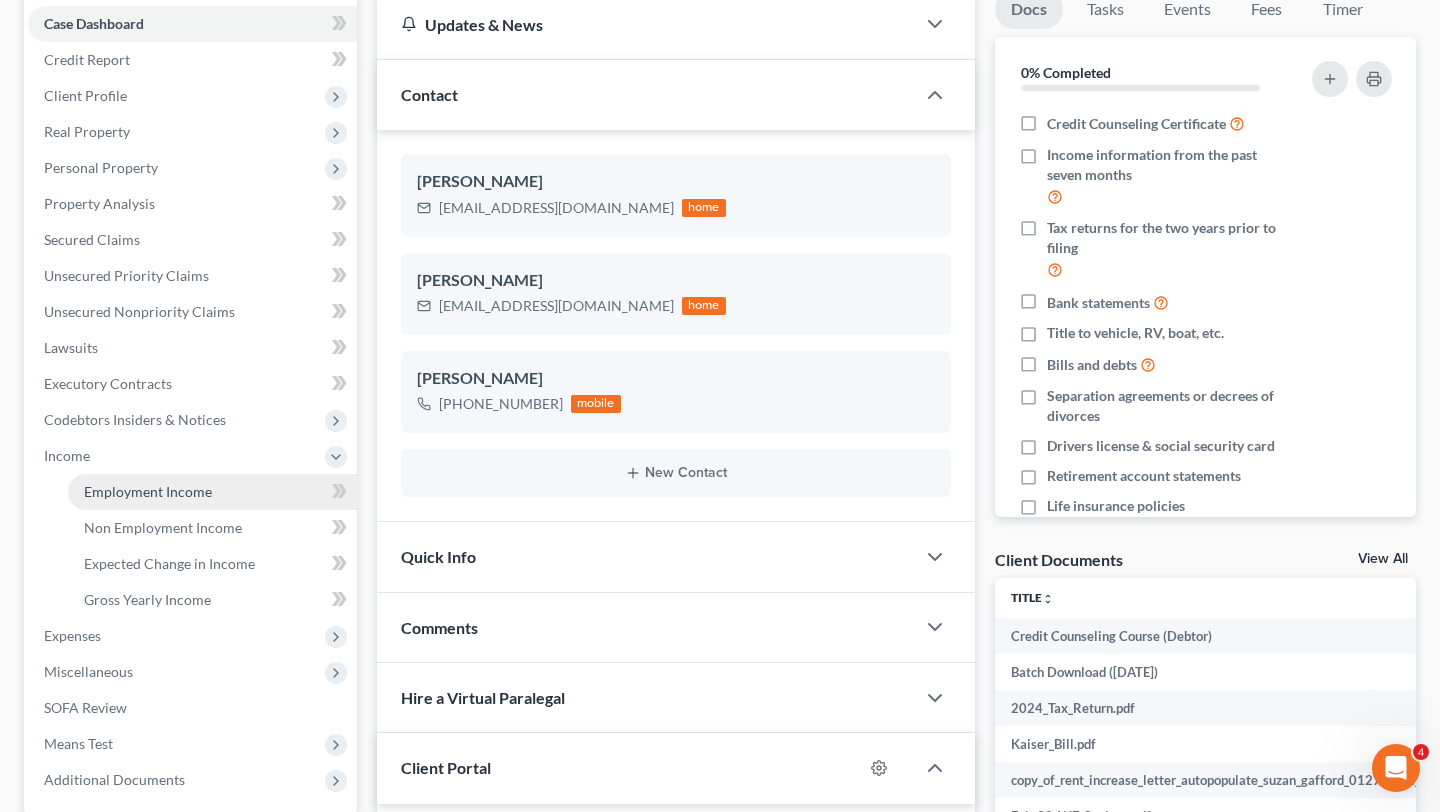 click on "Employment Income" at bounding box center (212, 492) 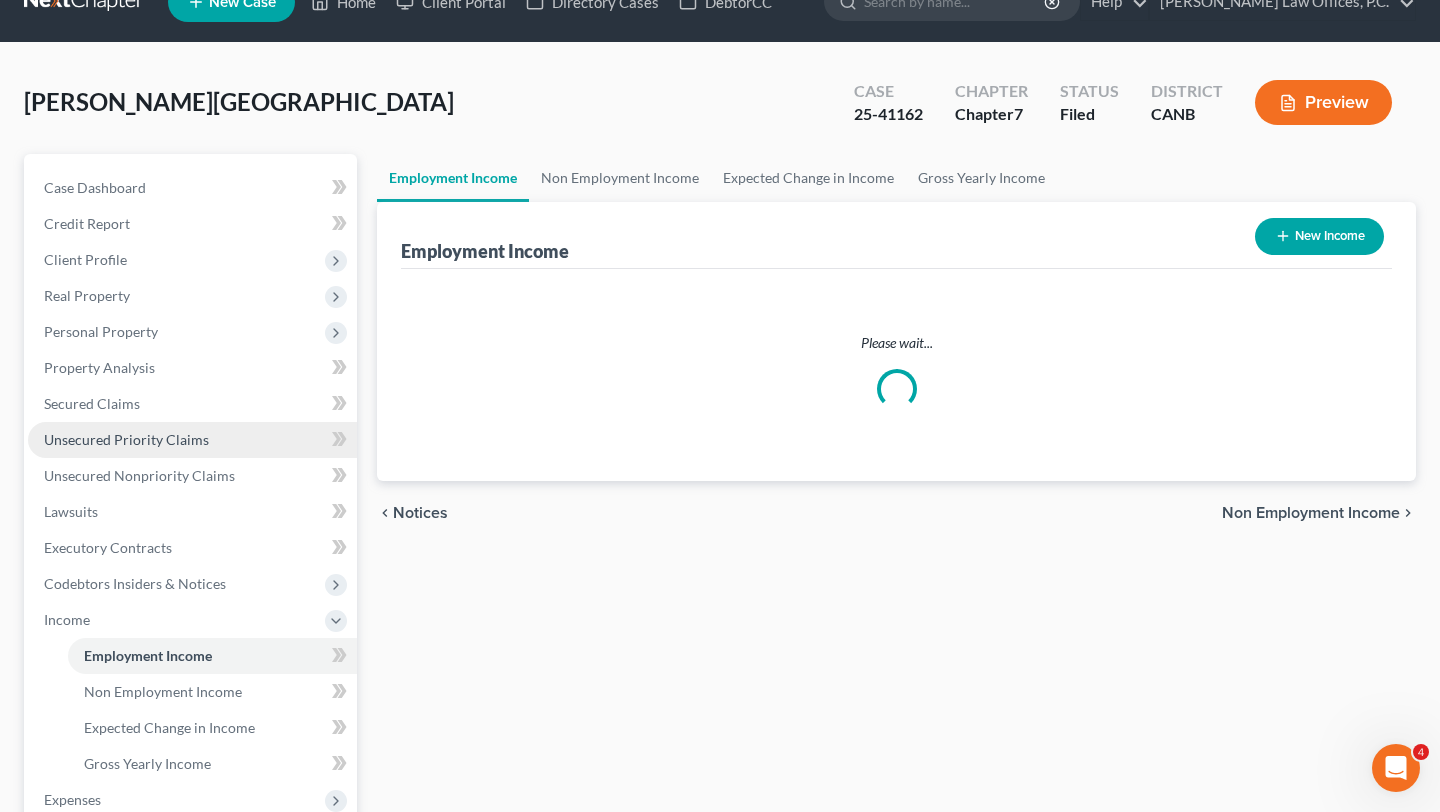 scroll, scrollTop: 0, scrollLeft: 0, axis: both 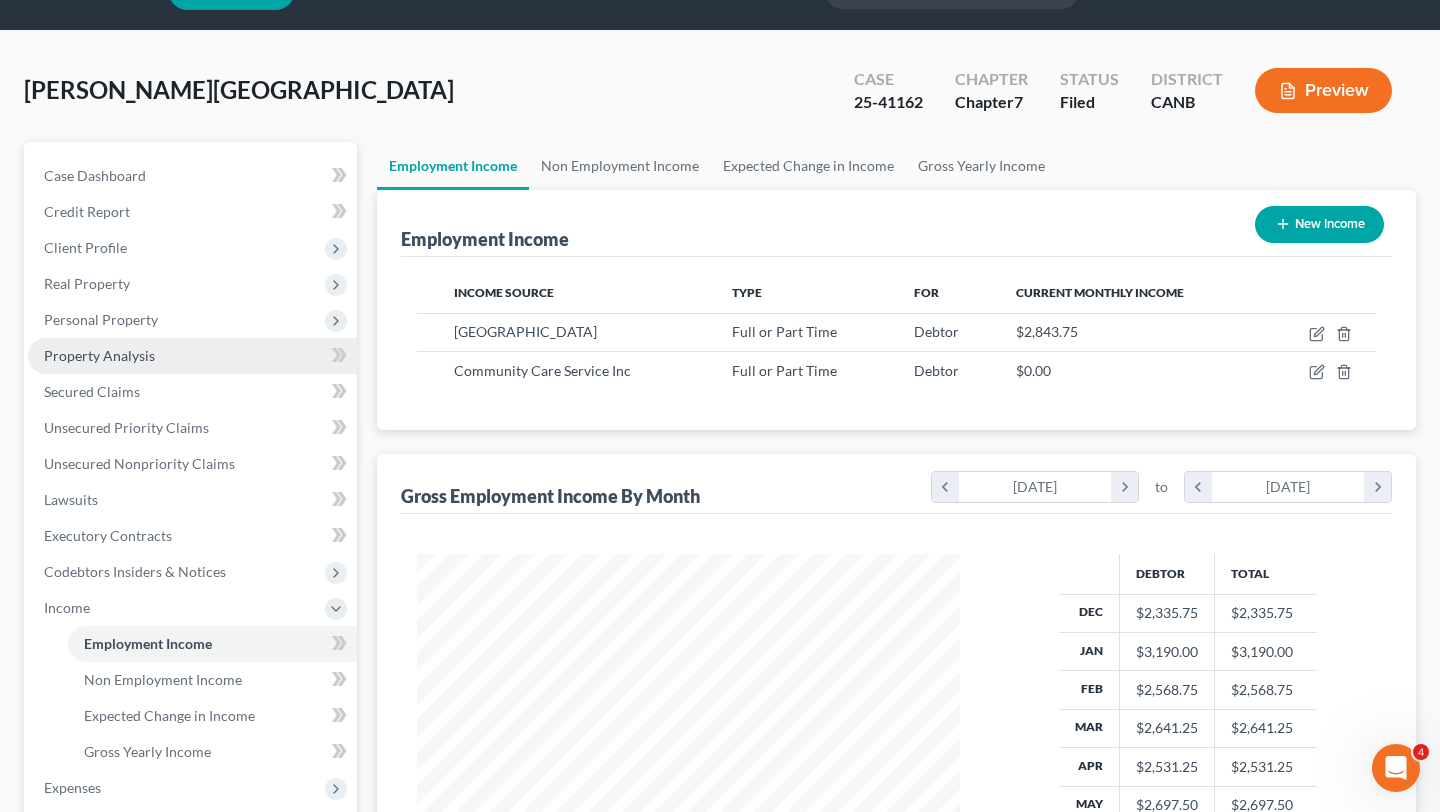 click on "Property Analysis" at bounding box center [192, 356] 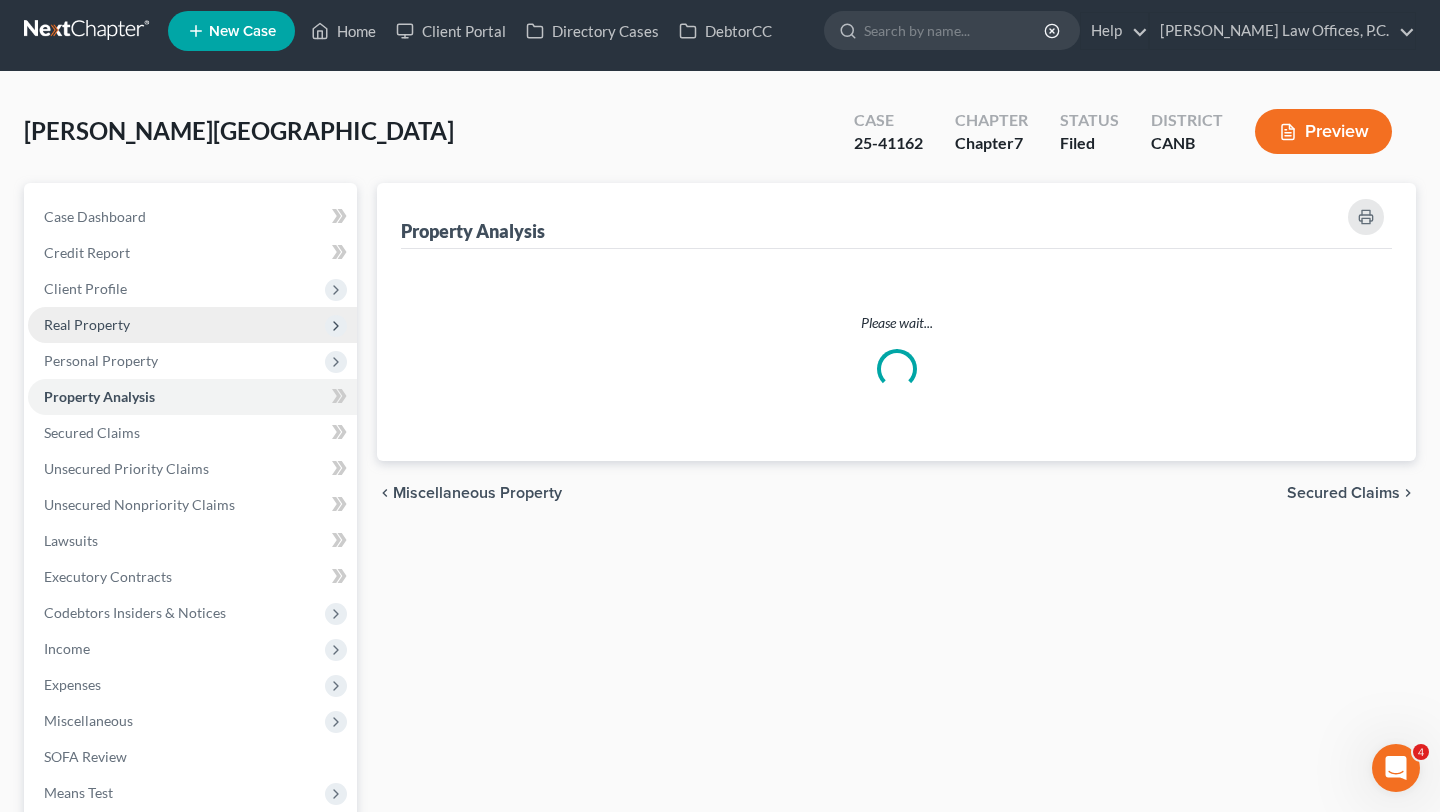 scroll, scrollTop: 0, scrollLeft: 0, axis: both 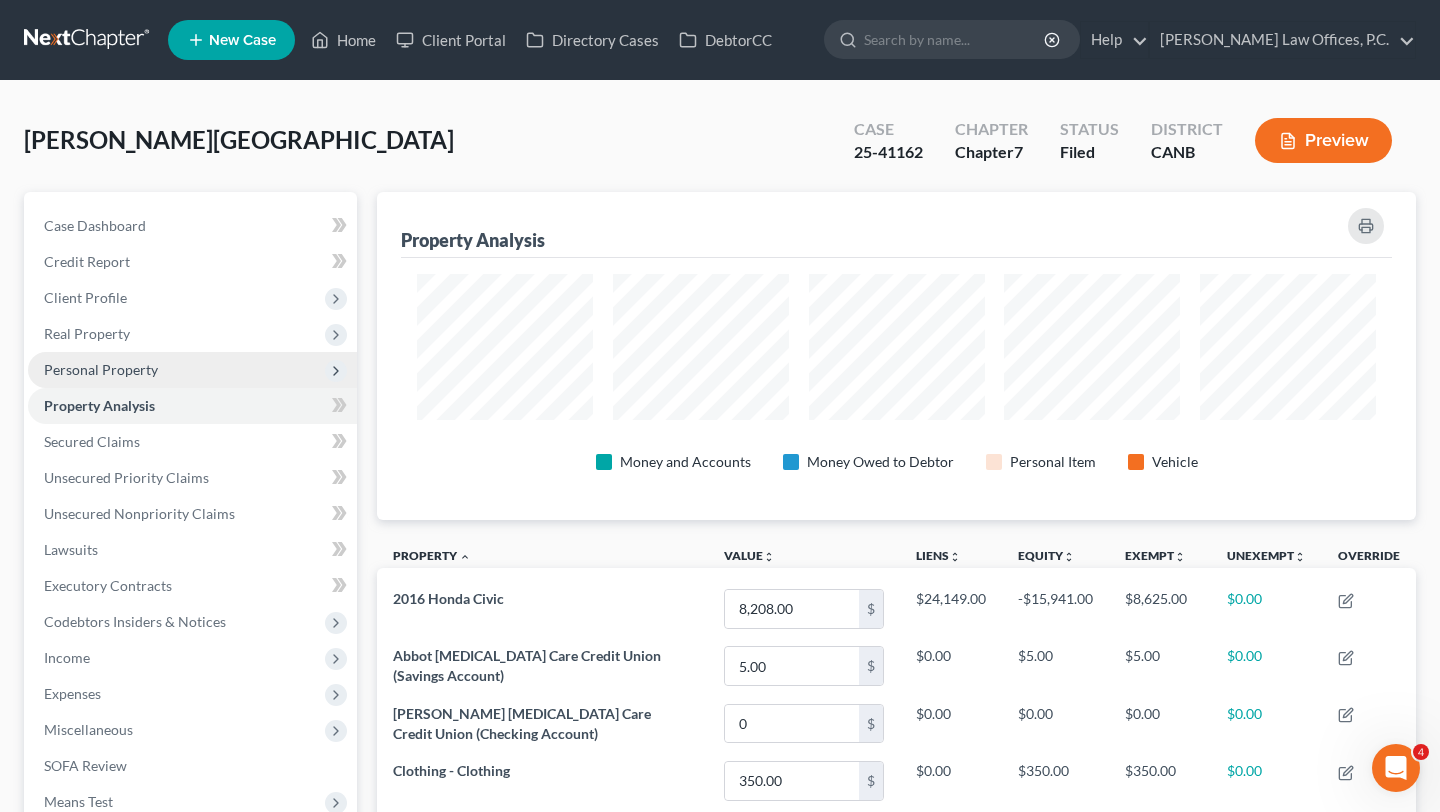 click on "Personal Property" at bounding box center (101, 369) 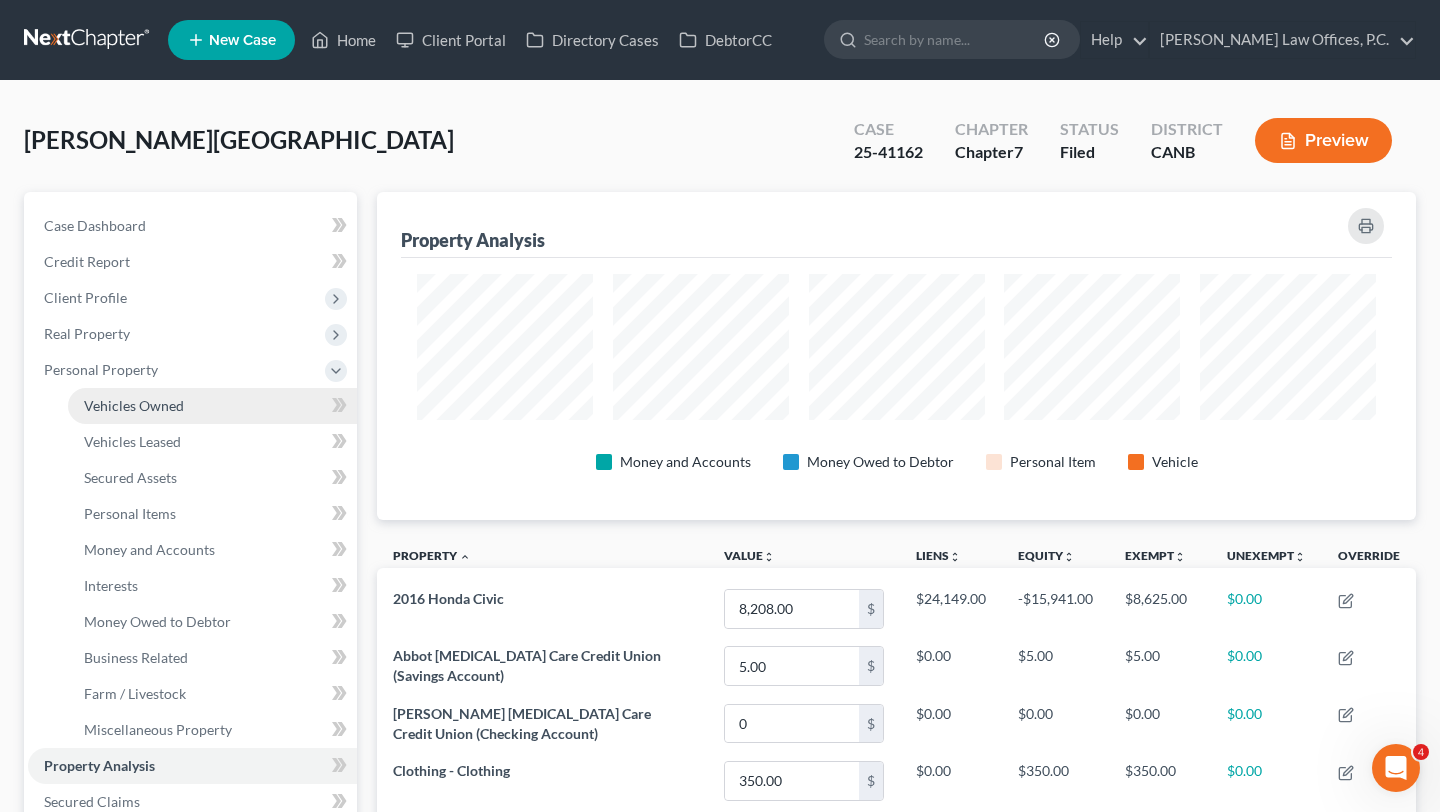 click on "Vehicles Owned" at bounding box center (134, 405) 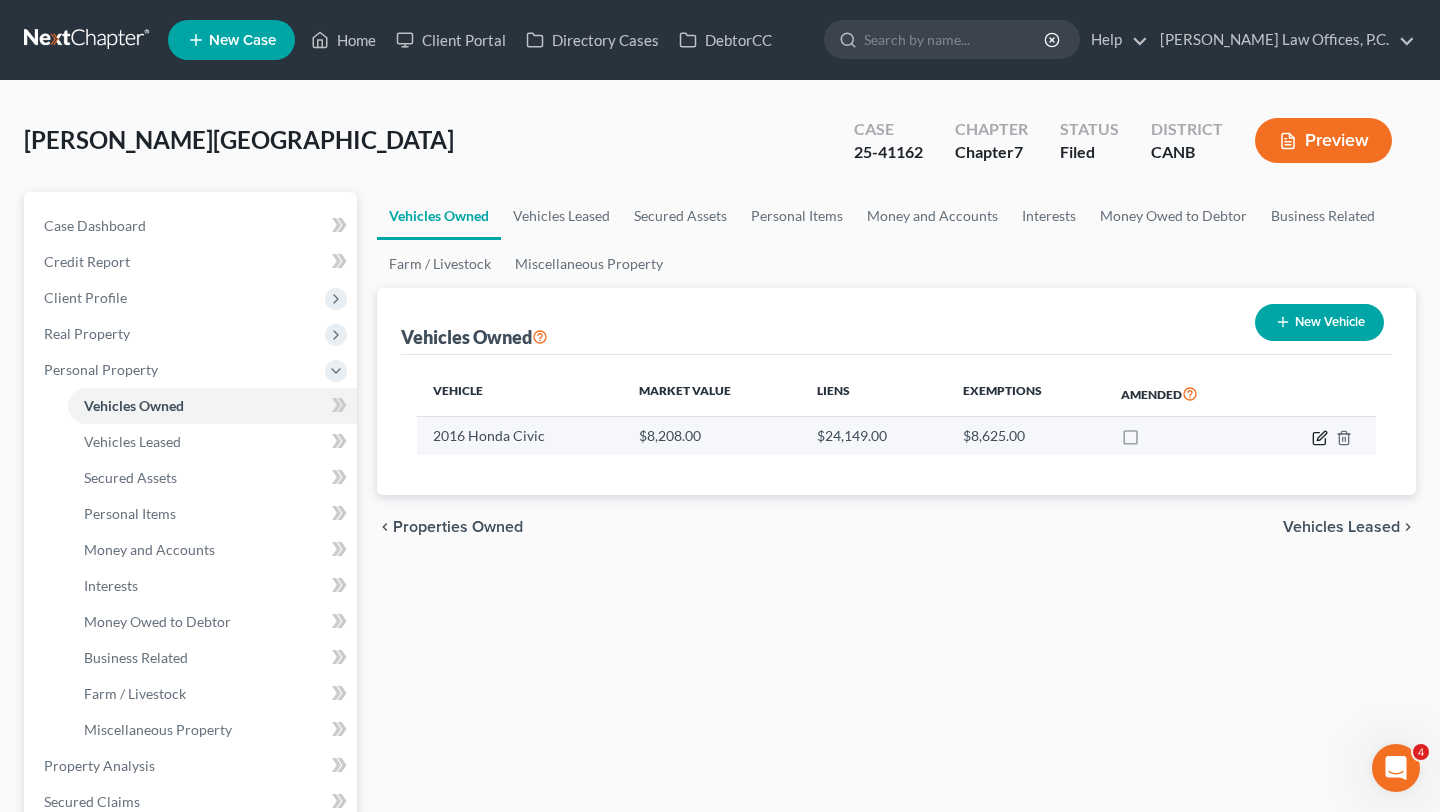 click 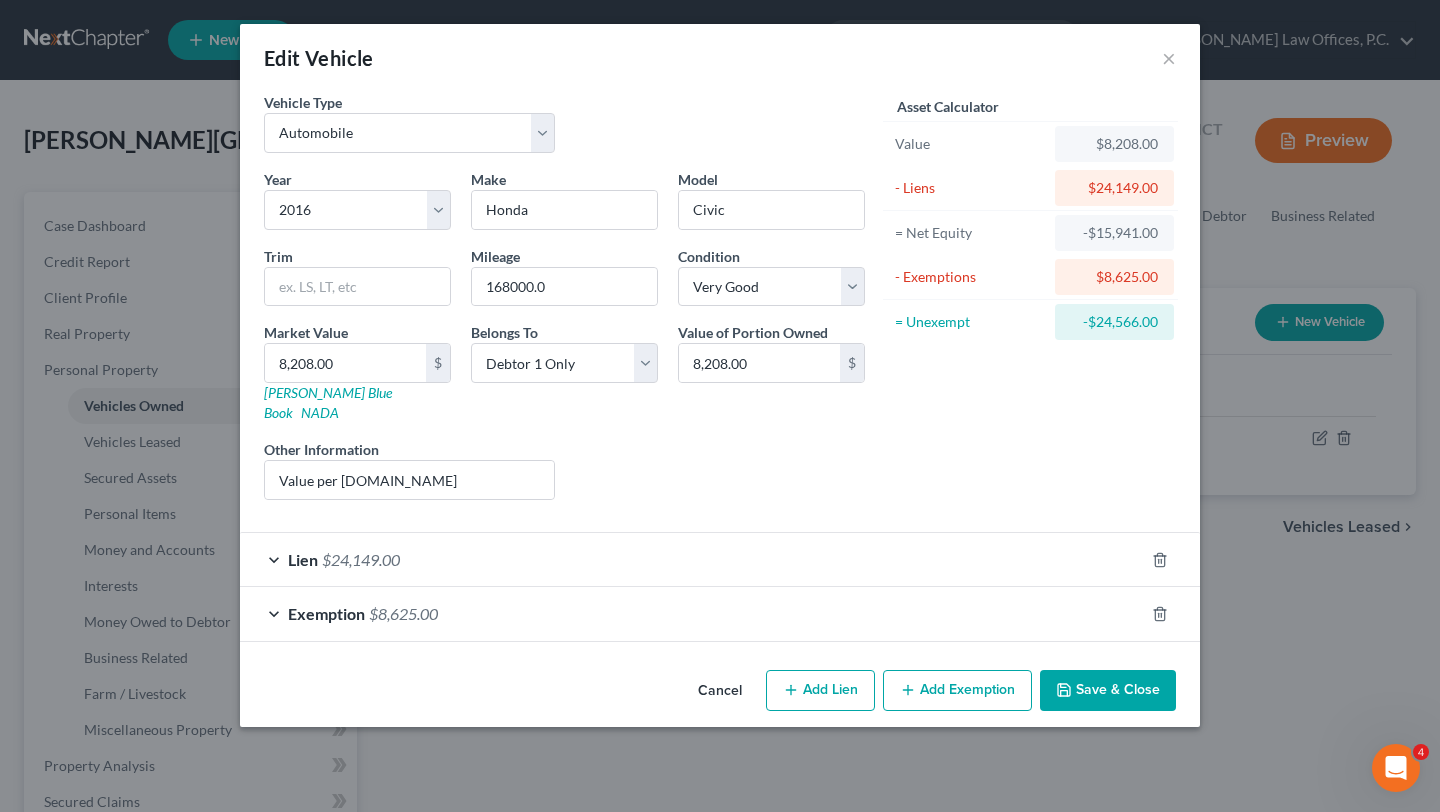 click on "Exemption $8,625.00" at bounding box center (692, 613) 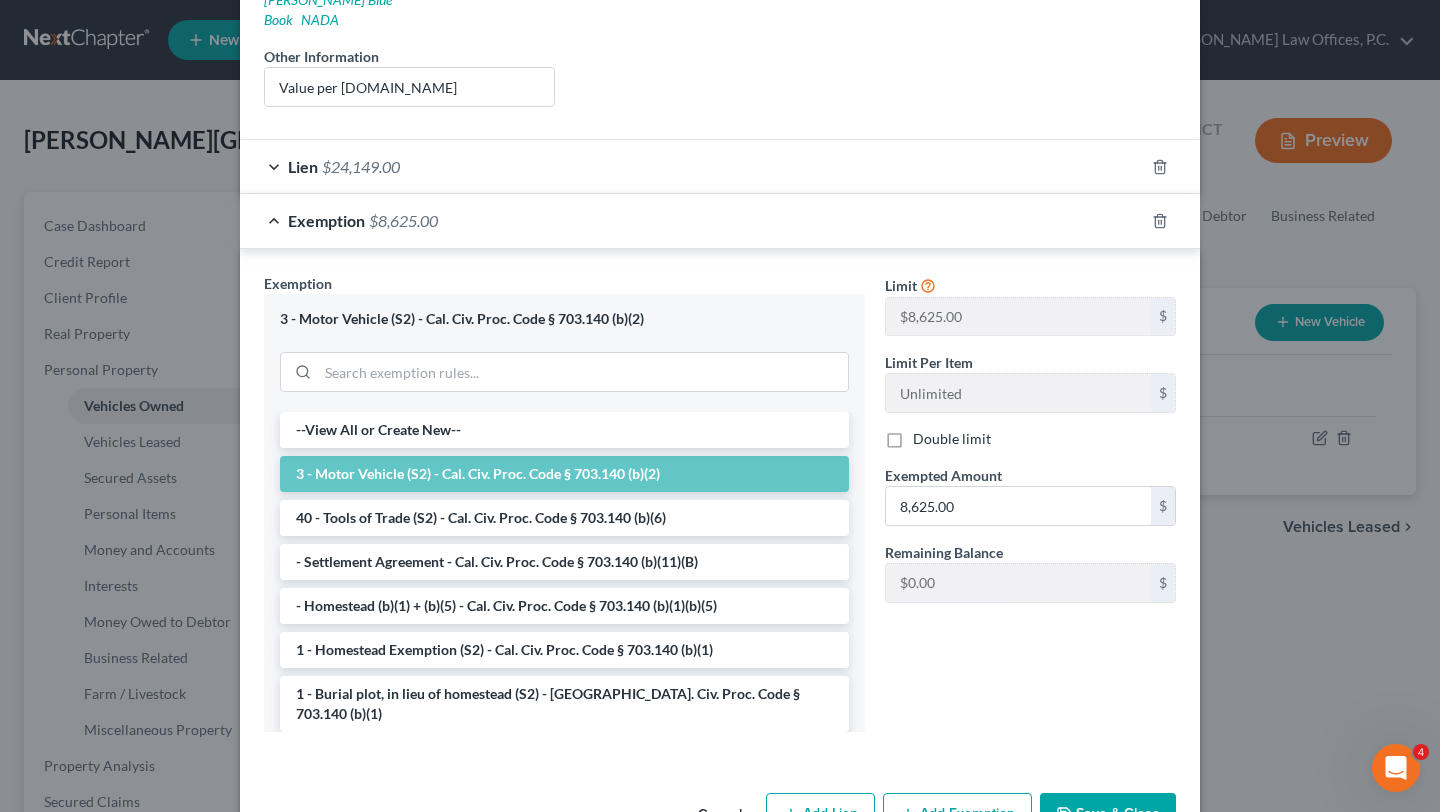 scroll, scrollTop: 435, scrollLeft: 0, axis: vertical 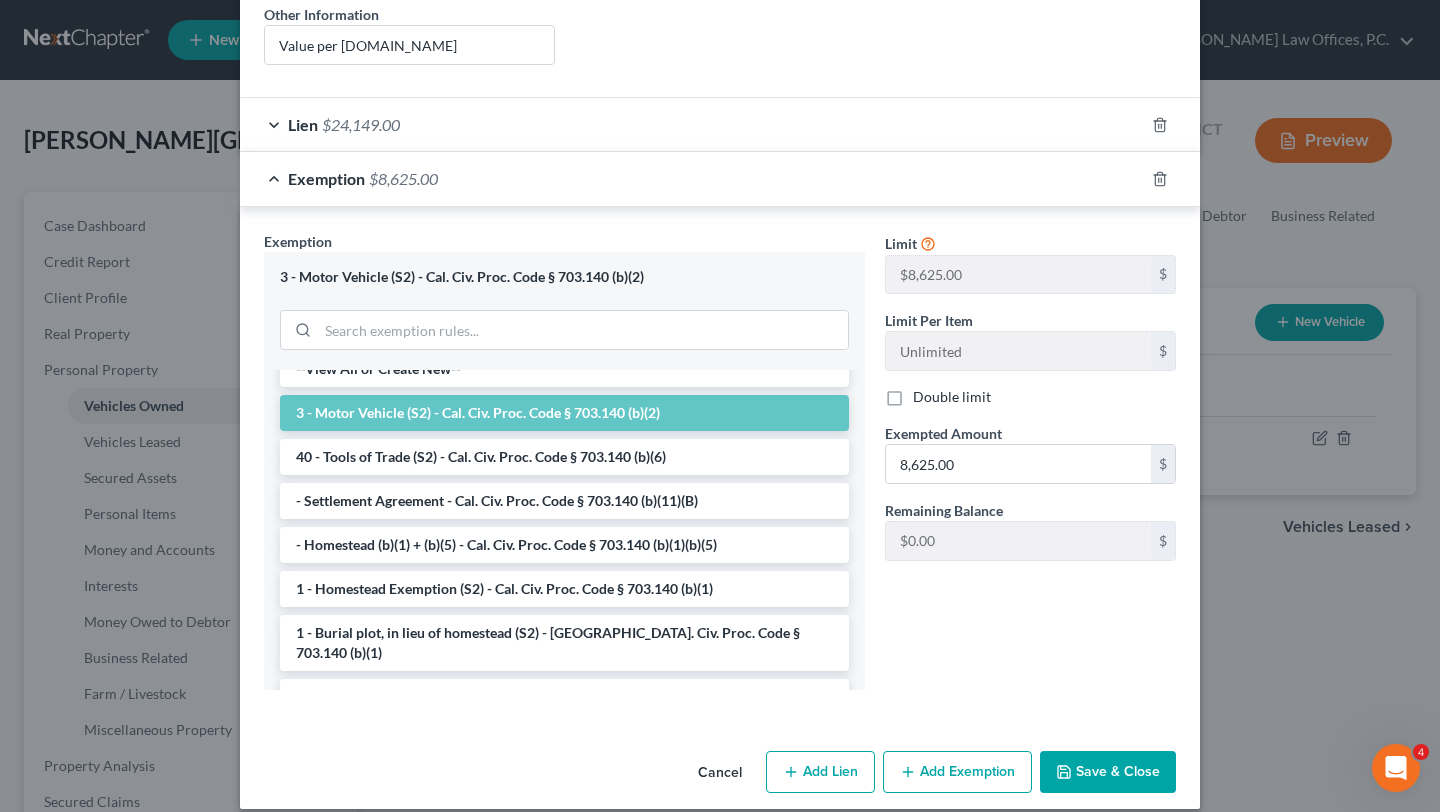 click on "Lien $24,149.00" at bounding box center [692, 124] 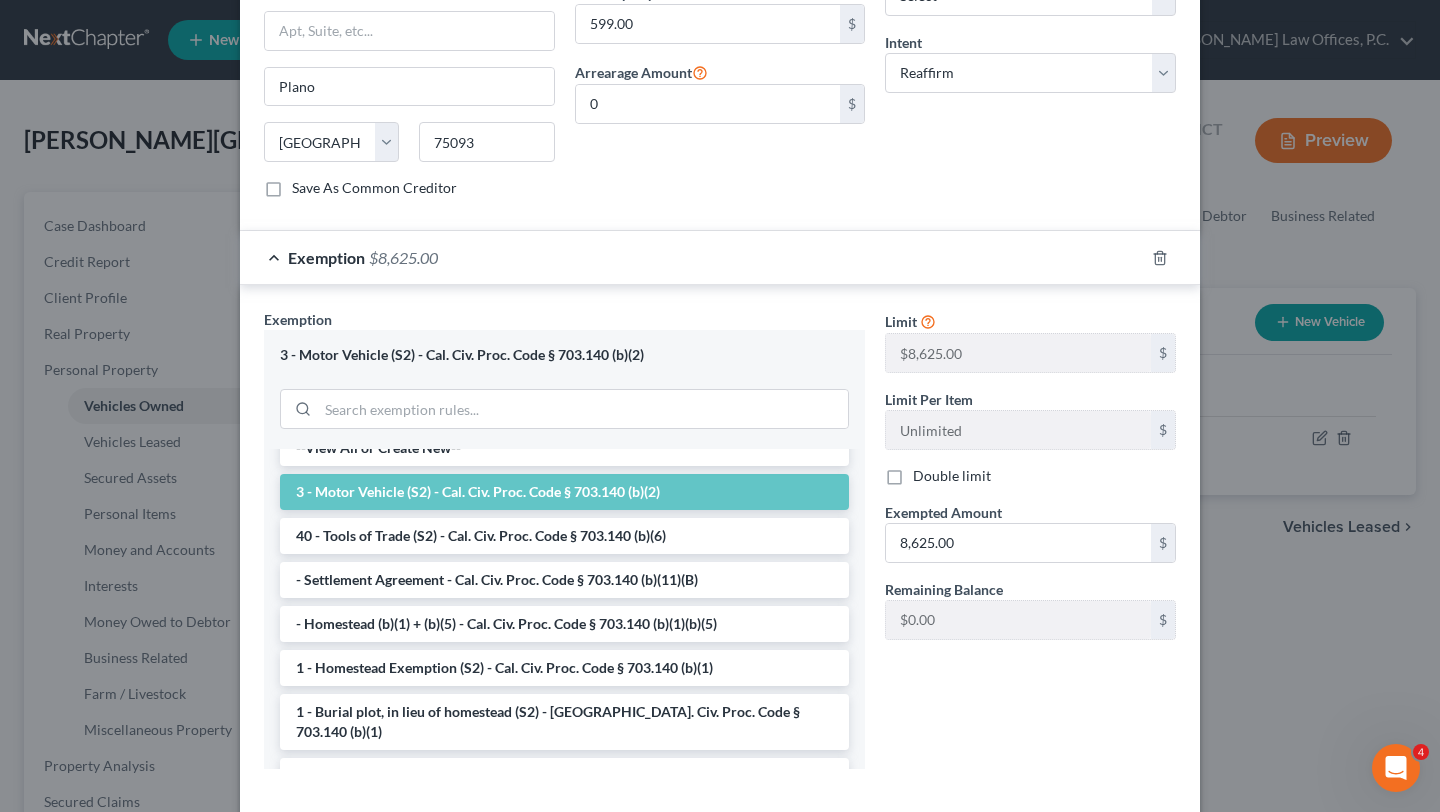scroll, scrollTop: 853, scrollLeft: 0, axis: vertical 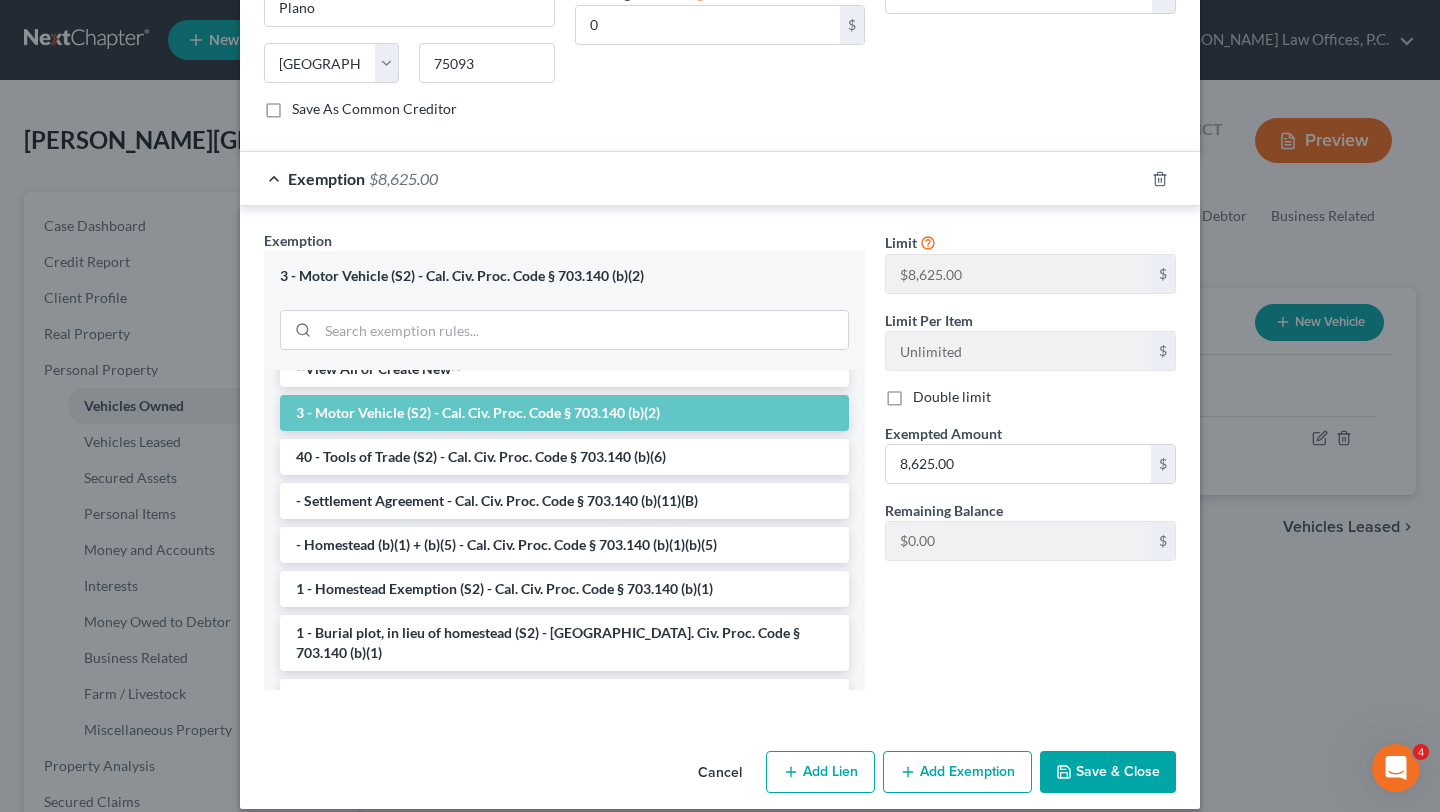 click on "Save & Close" at bounding box center [1108, 772] 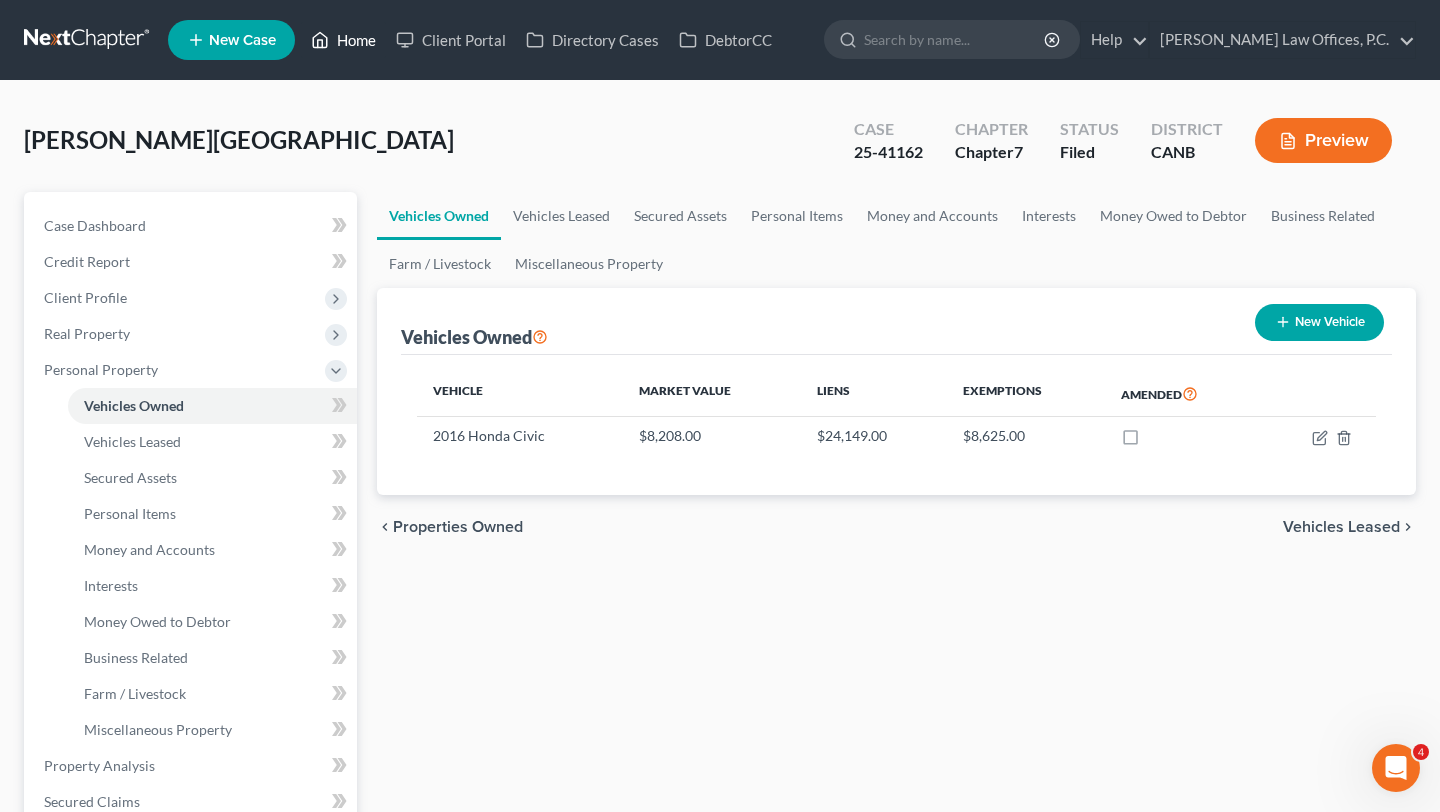 click on "Home" at bounding box center (343, 40) 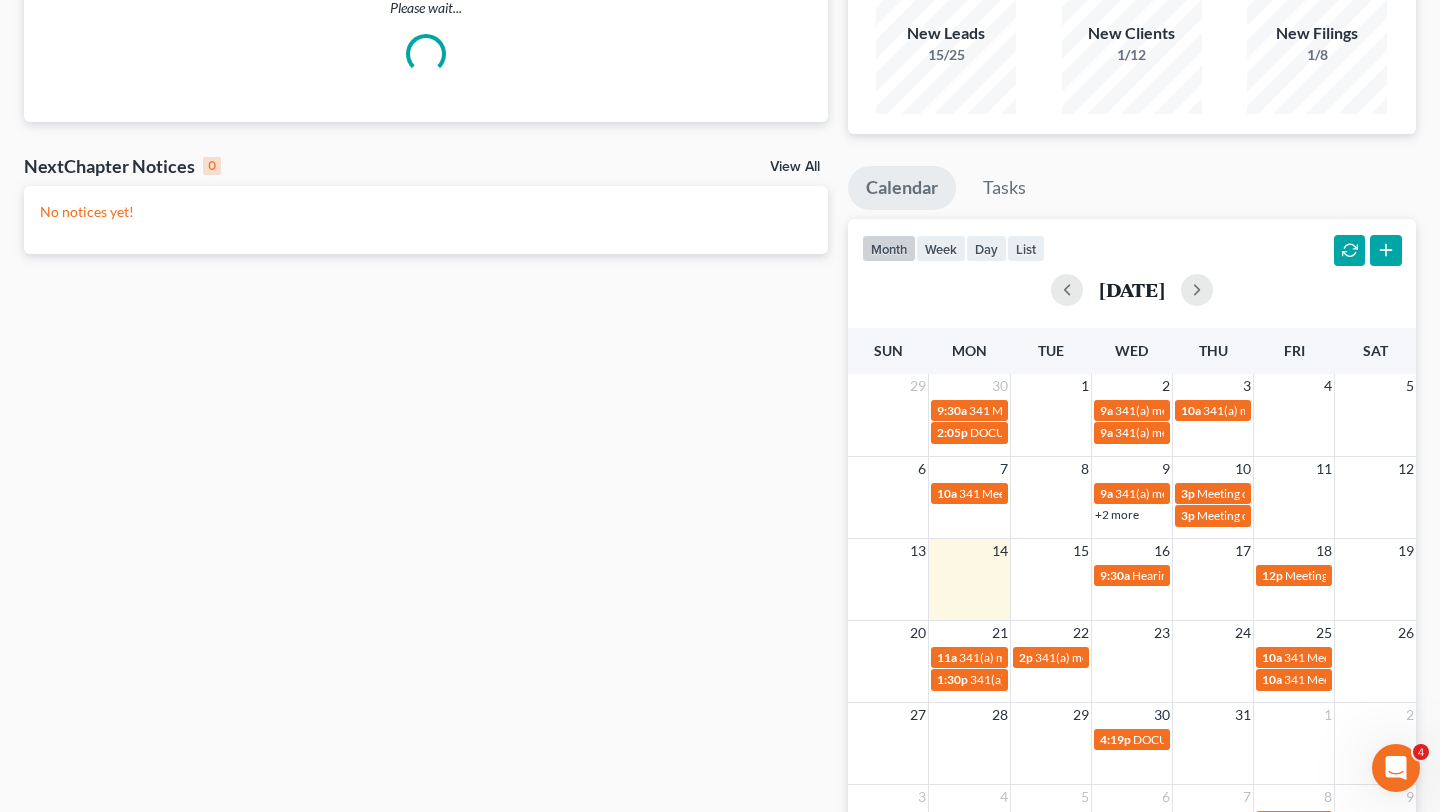 scroll, scrollTop: 193, scrollLeft: 0, axis: vertical 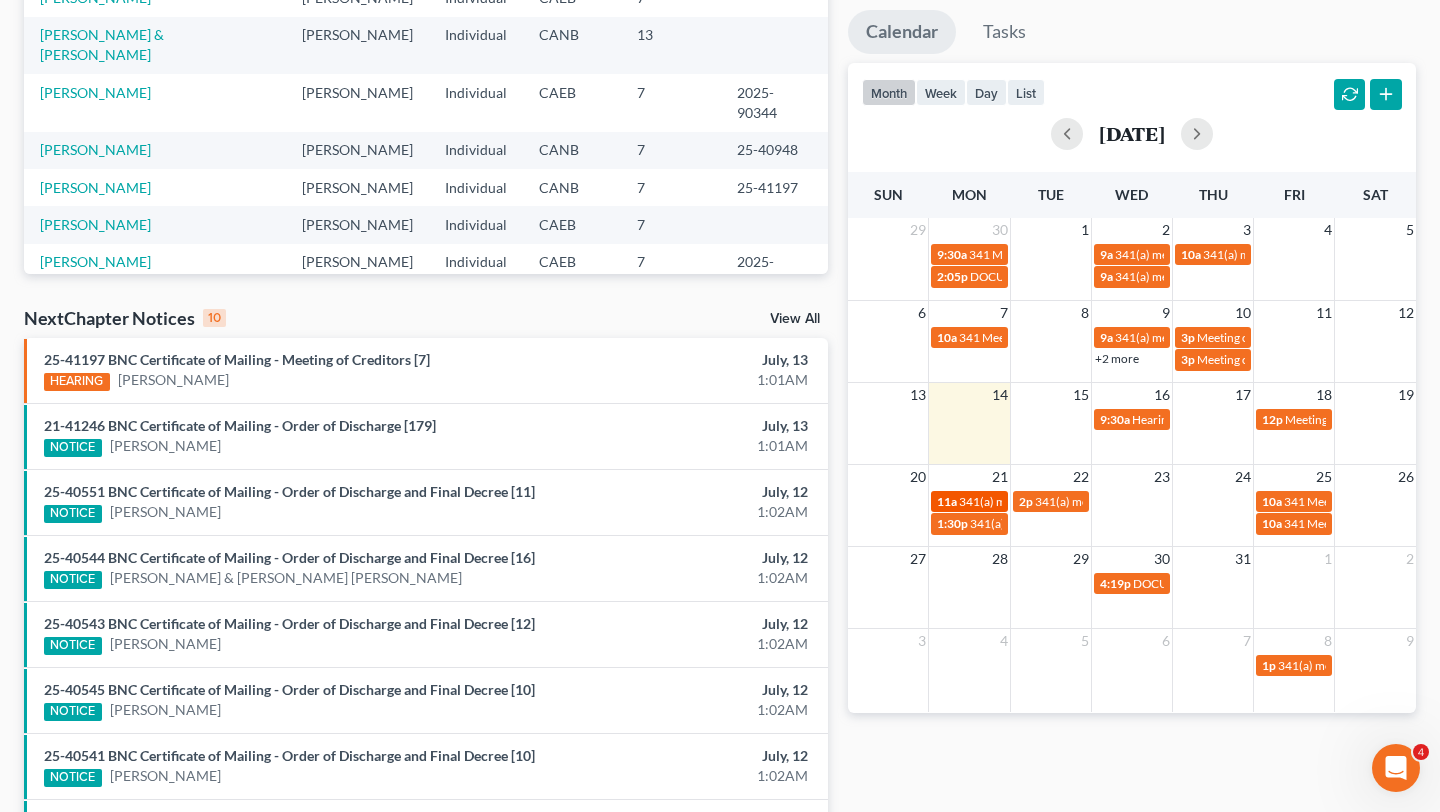 click on "341(a) meeting for Reynaldo Edoria" at bounding box center (1055, 501) 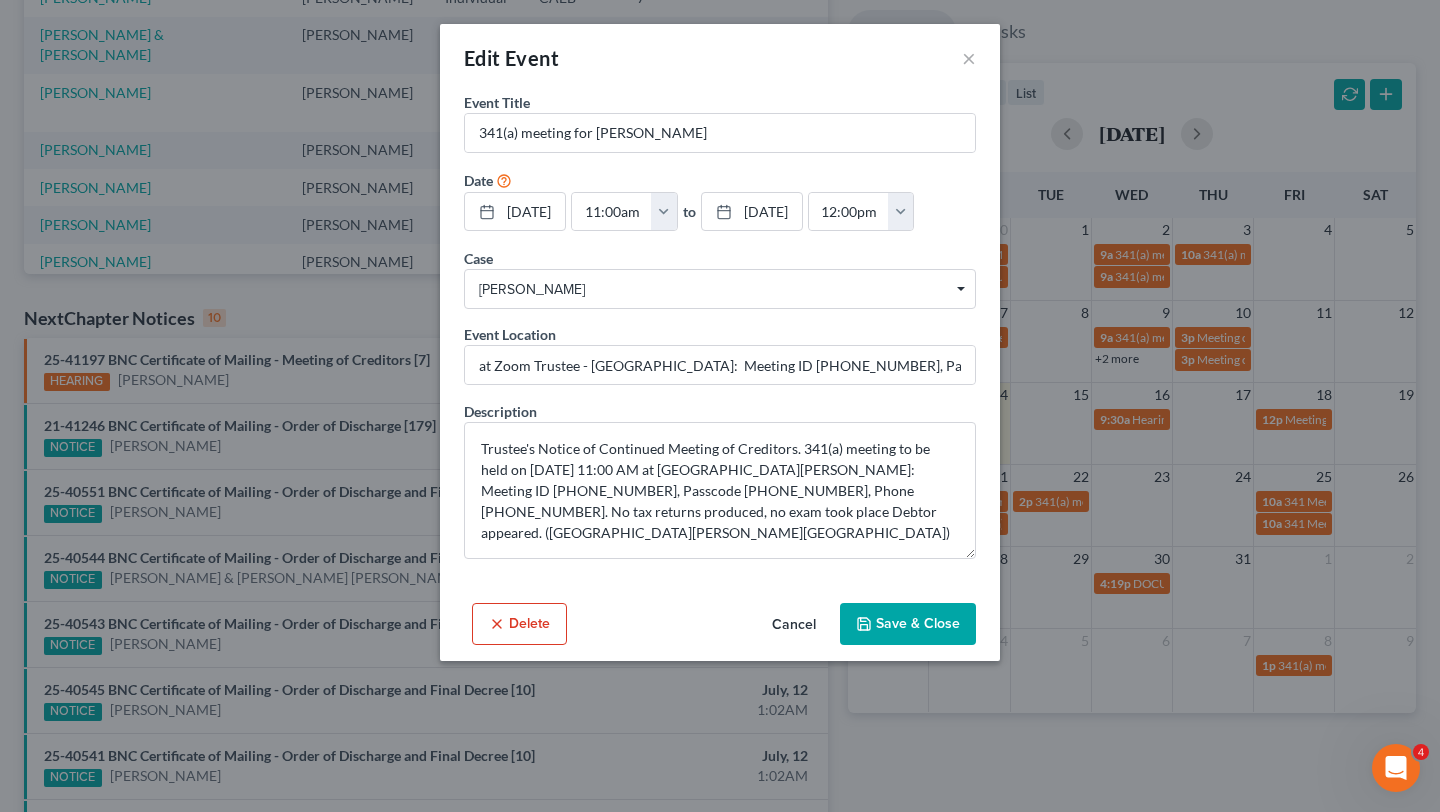 click on "Edit Event ×
Event Title
*
341(a) meeting for Reynaldo Edoria Date
7/21/2025
close
Date
7/21/2025
Time
12:00 AM
chevron_left
July 2025
chevron_right
Su M Tu W Th F Sa
29 30 1 2 3 4 5
6 7 8 9 10 11 12
13 14 15 16 17 18 19
20 21 22 23 24 25 26
27 28 29 30 31 1 2
Clear
11:00am
12:00am
12:30am
1:00am
1:30am
2:00am
2:30am
3:00am
3:30am
4:00am
4:30am
5:00am
5:30am
6:00am
6:30am
7:00am
7:30am
8:00am
to Su" at bounding box center (720, 406) 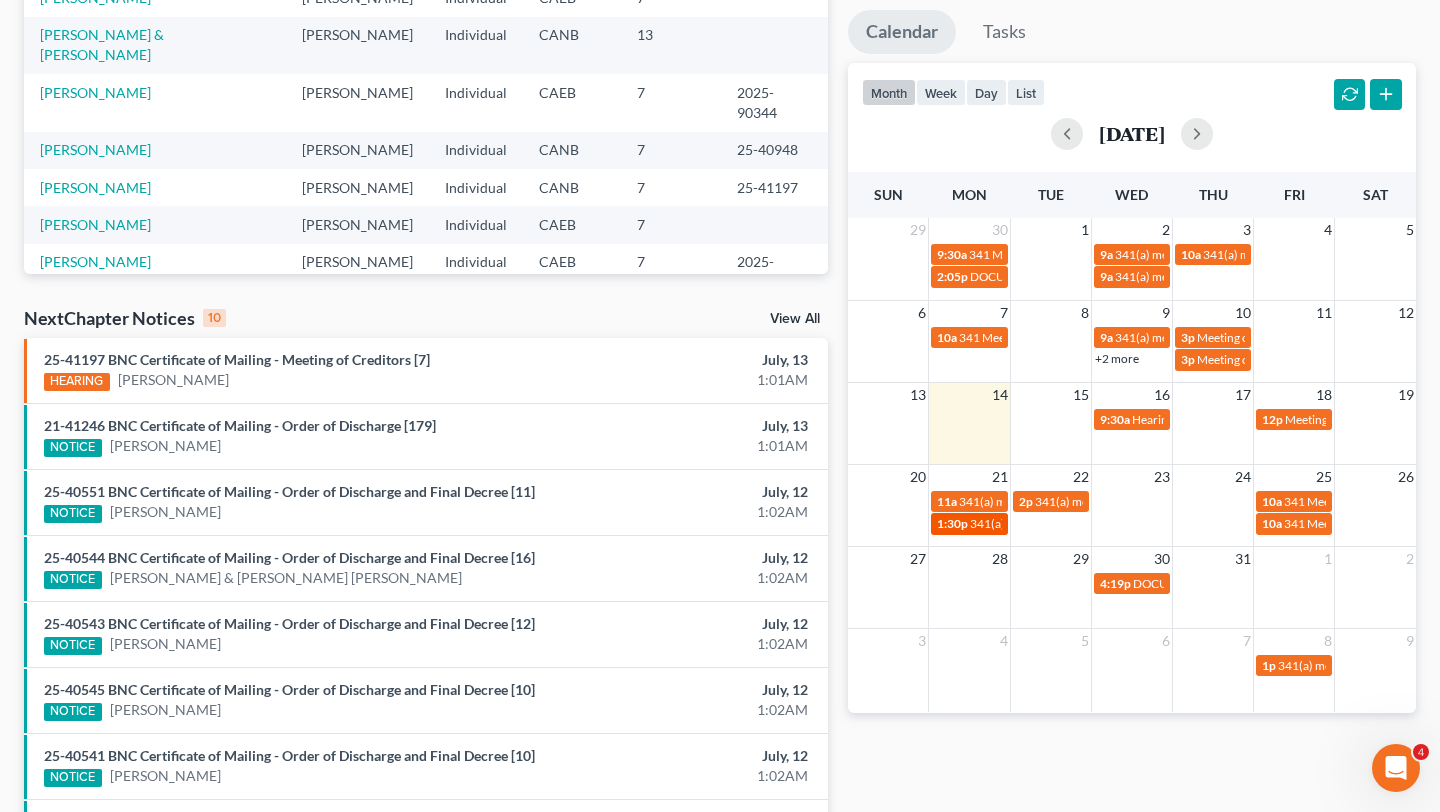 click on "341(a) meeting for Katelyn Mitchell" at bounding box center [1066, 523] 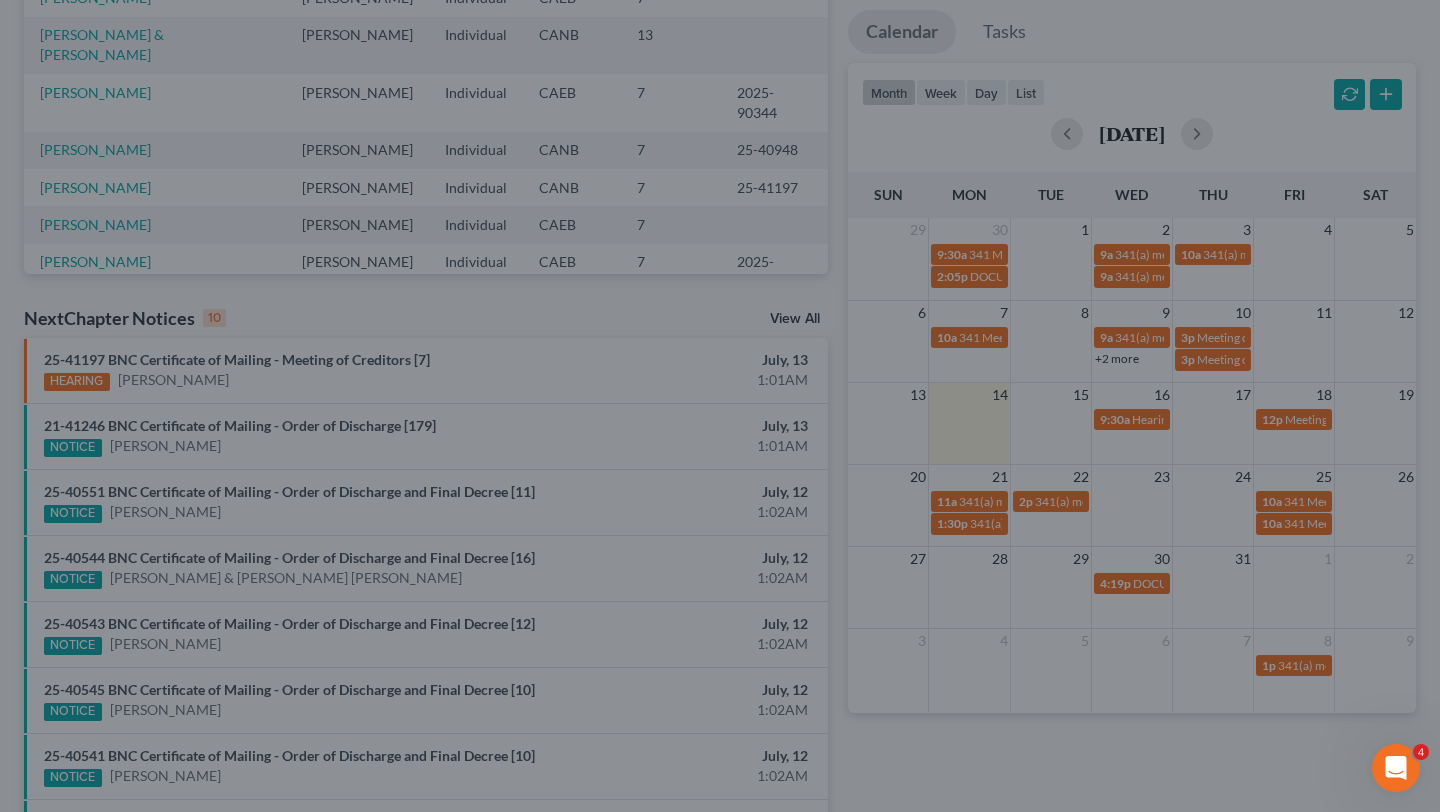 click on "Edit Event ×
Event Title
*
341(a) meeting for Katelyn Mitchell Date
7/21/2025
close
Date
7/21/2025
Time
12:00 AM
chevron_left
July 2025
chevron_right
Su M Tu W Th F Sa
29 30 1 2 3 4 5
6 7 8 9 10 11 12
13 14 15 16 17 18 19
20 21 22 23 24 25 26
27 28 29 30 31 1 2
Clear
01:30pm
12:00am
12:30am
1:00am
1:30am
2:00am
2:30am
3:00am
3:30am
4:00am
4:30am
5:00am
5:30am
6:00am
6:30am
7:00am
7:30am
8:00am
to M" at bounding box center (720, 406) 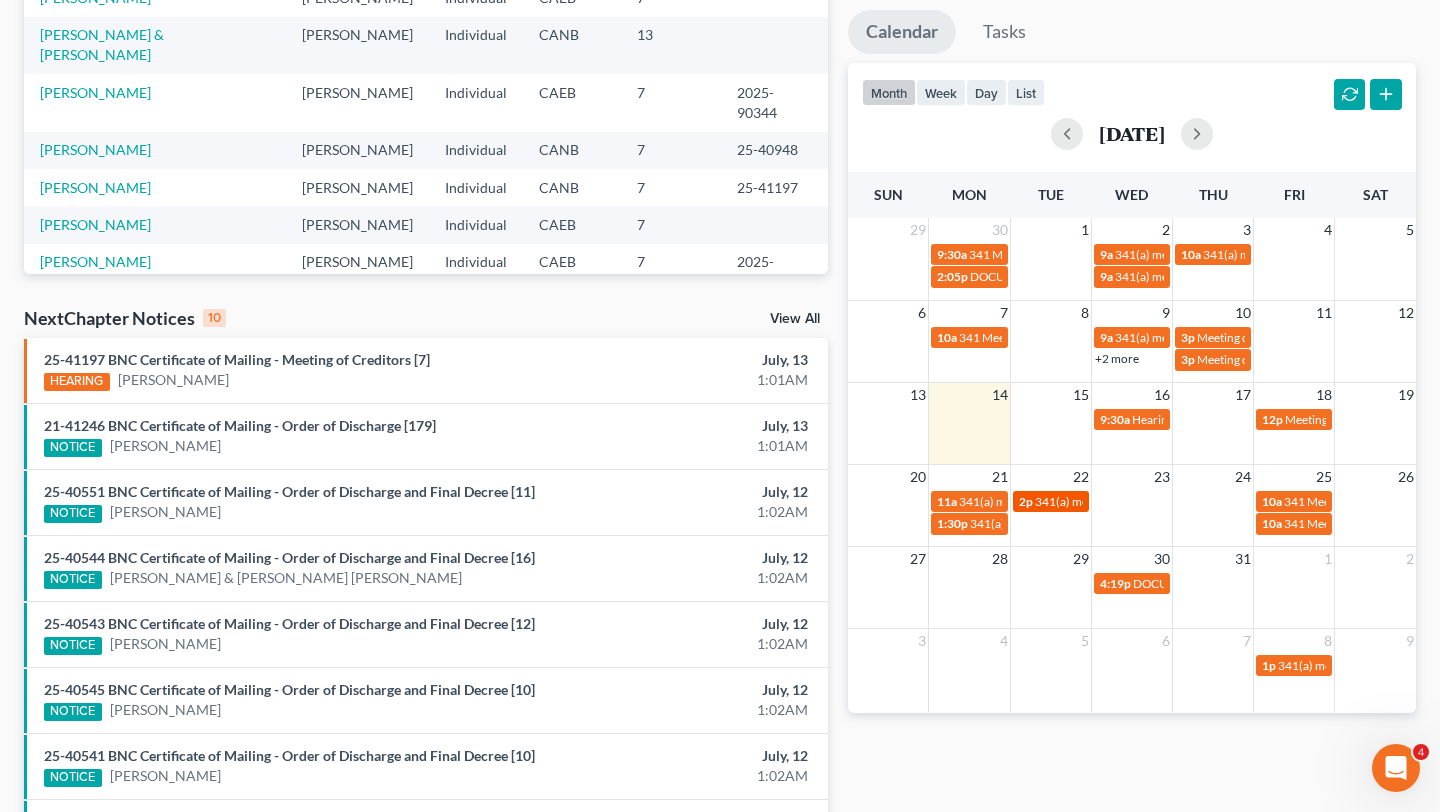 click on "341(a) meeting for Taylor Lyons" at bounding box center (1131, 501) 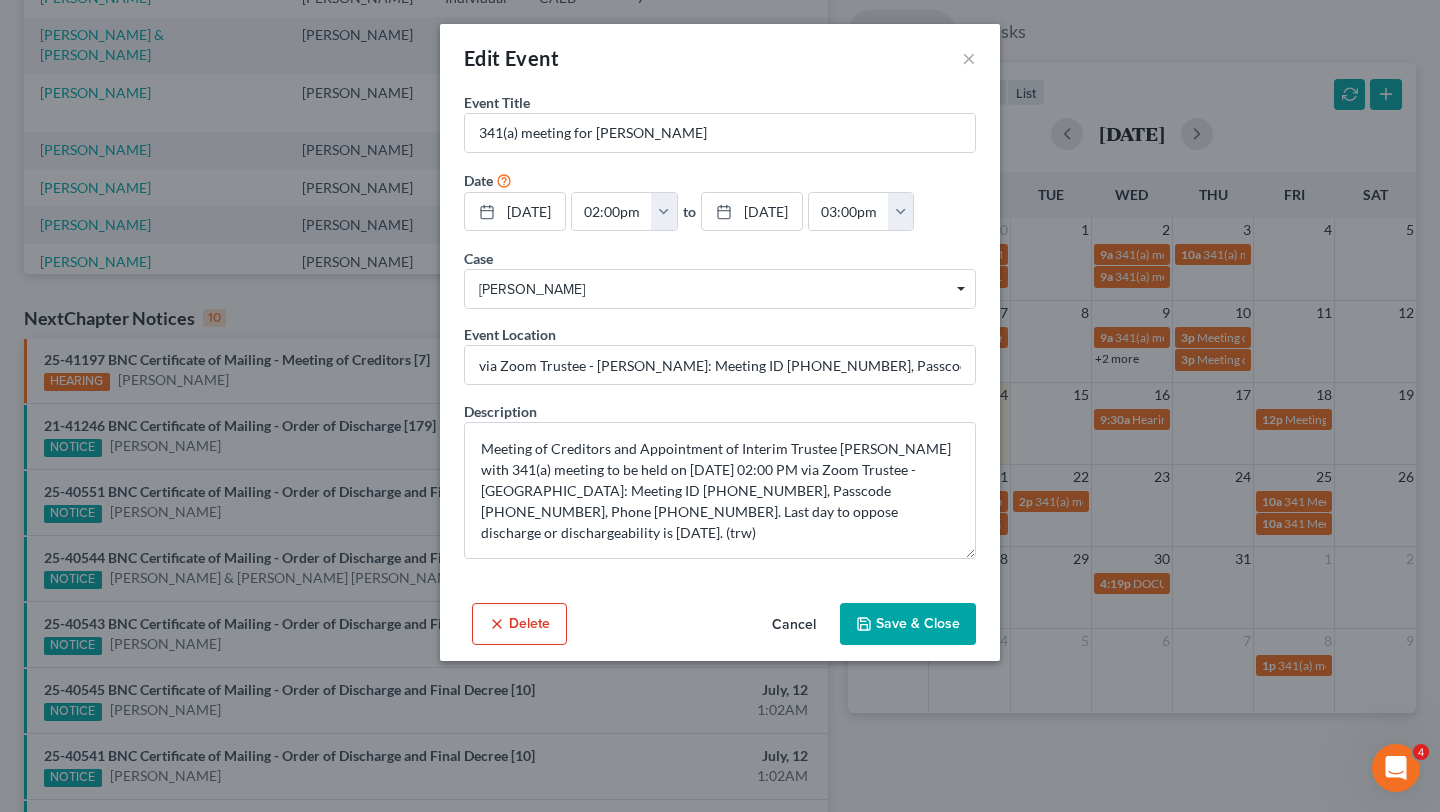 click on "Edit Event ×
Event Title
*
341(a) meeting for Taylor Lyons Date
7/22/2025
close
Date
7/22/2025
Time
12:00 AM
chevron_left
July 2025
chevron_right
Su M Tu W Th F Sa
29 30 1 2 3 4 5
6 7 8 9 10 11 12
13 14 15 16 17 18 19
20 21 22 23 24 25 26
27 28 29 30 31 1 2
Clear
02:00pm
12:00am
12:30am
1:00am
1:30am
2:00am
2:30am
3:00am
3:30am
4:00am
4:30am
5:00am
5:30am
6:00am
6:30am
7:00am
7:30am
8:00am
to
M" at bounding box center (720, 406) 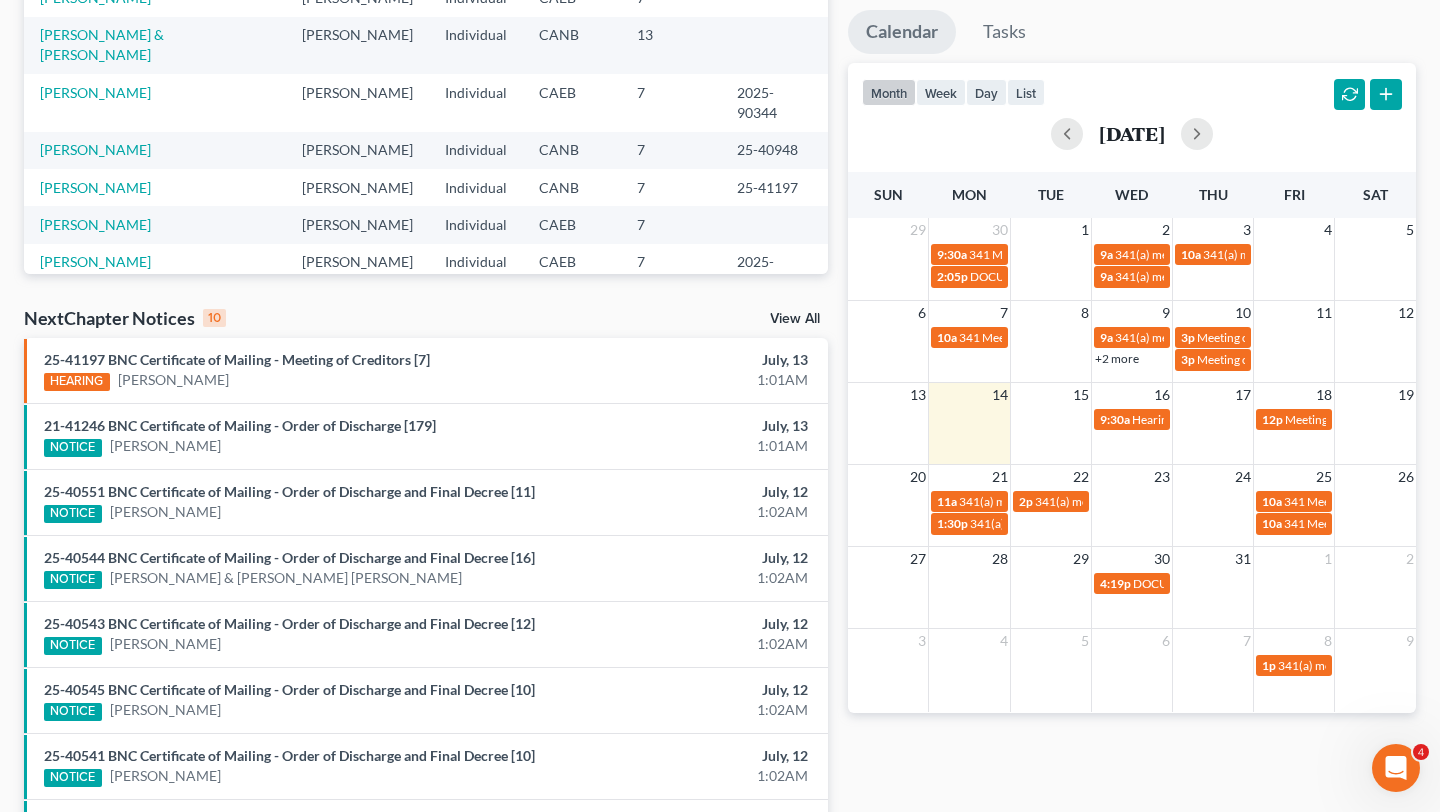 scroll, scrollTop: 0, scrollLeft: 0, axis: both 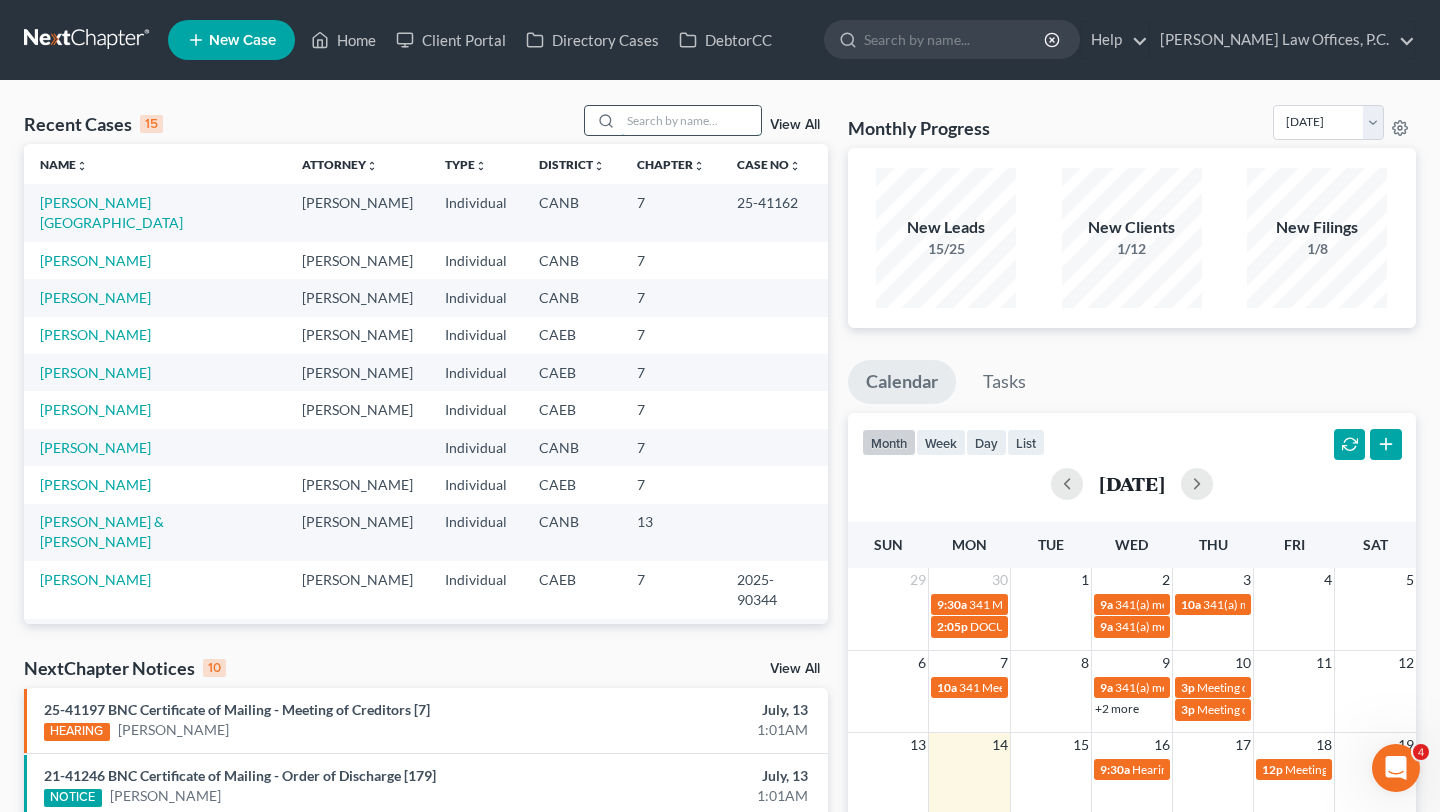 click at bounding box center (691, 120) 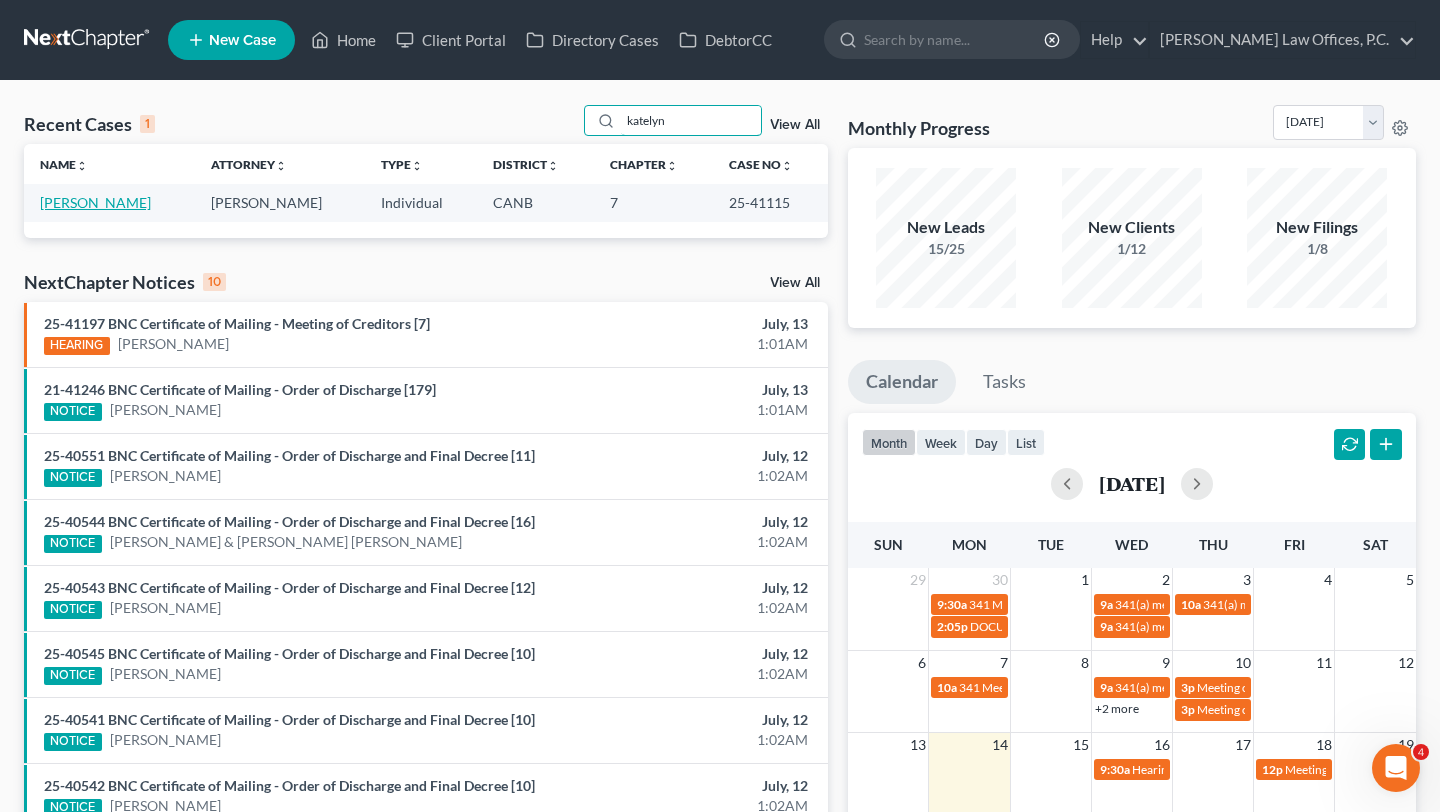 type on "katelyn" 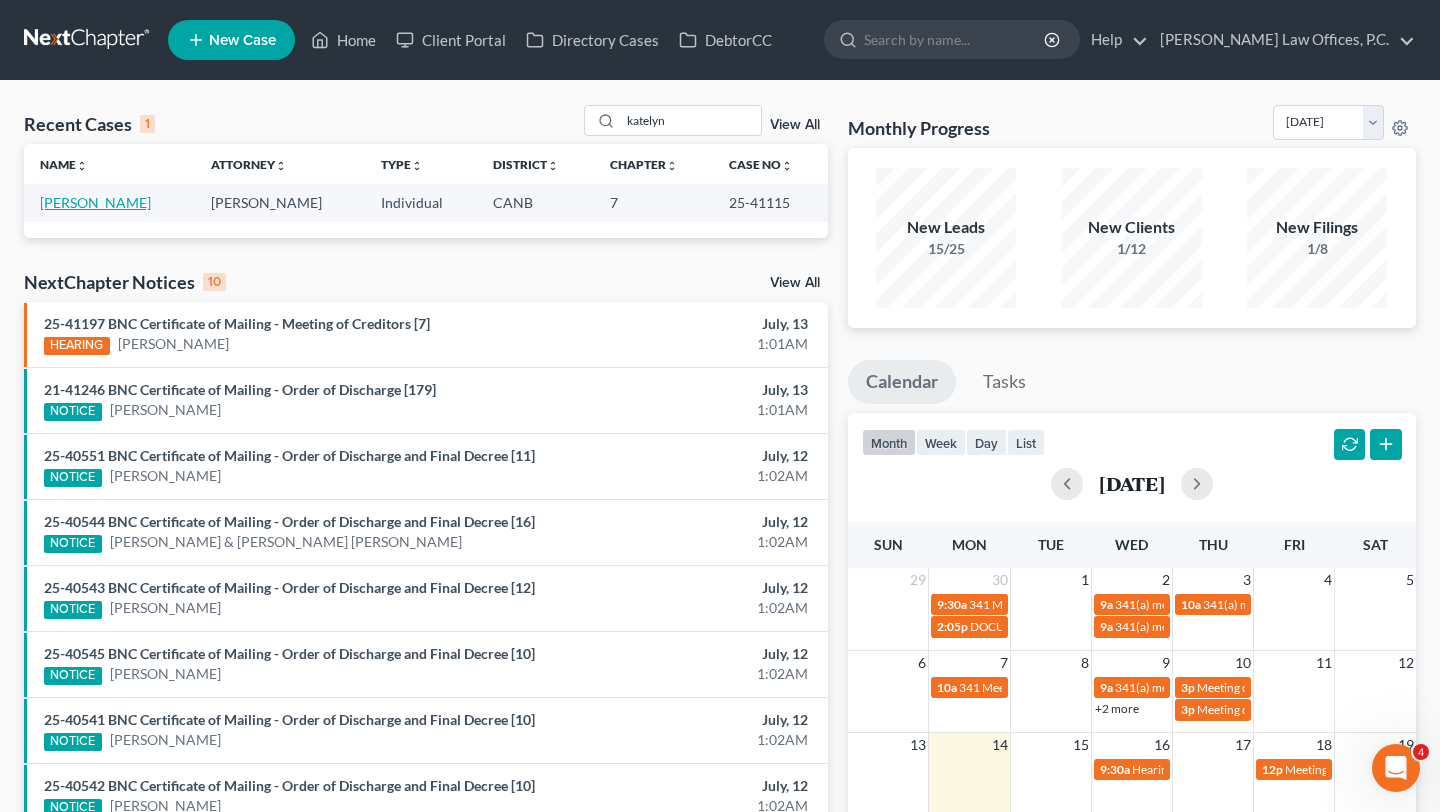 click on "Mitchell, Katelyn" at bounding box center (95, 202) 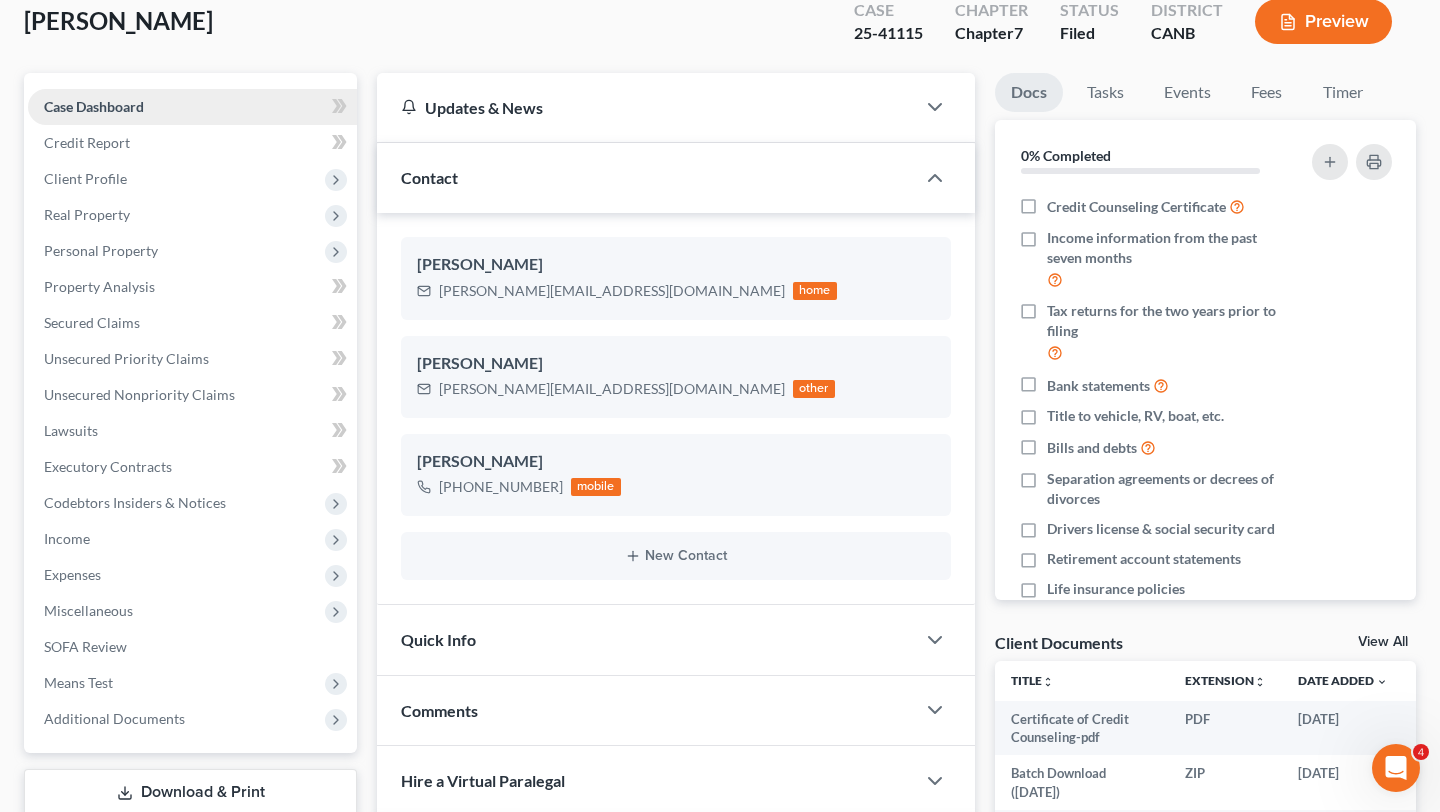 scroll, scrollTop: 121, scrollLeft: 0, axis: vertical 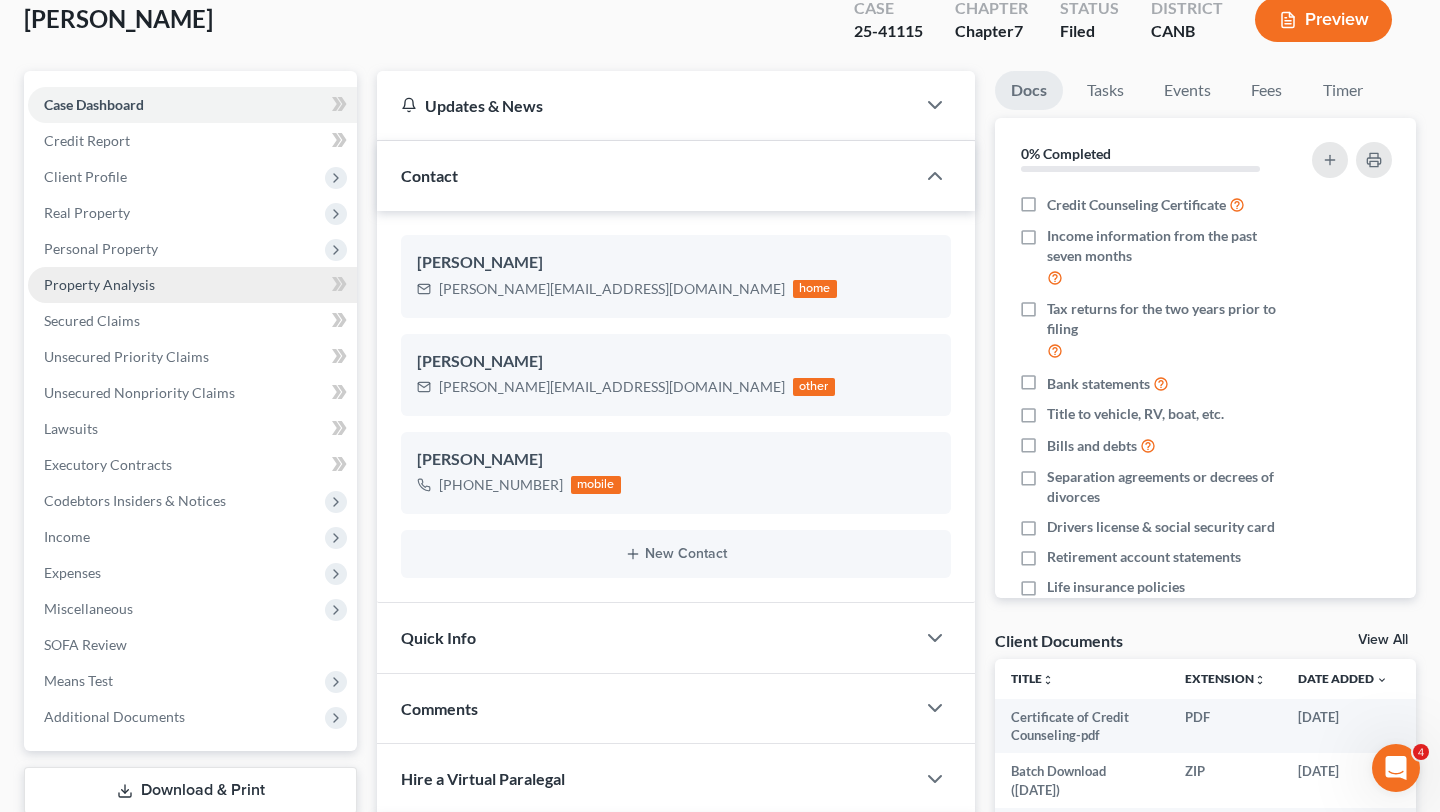 click on "Property Analysis" at bounding box center [192, 285] 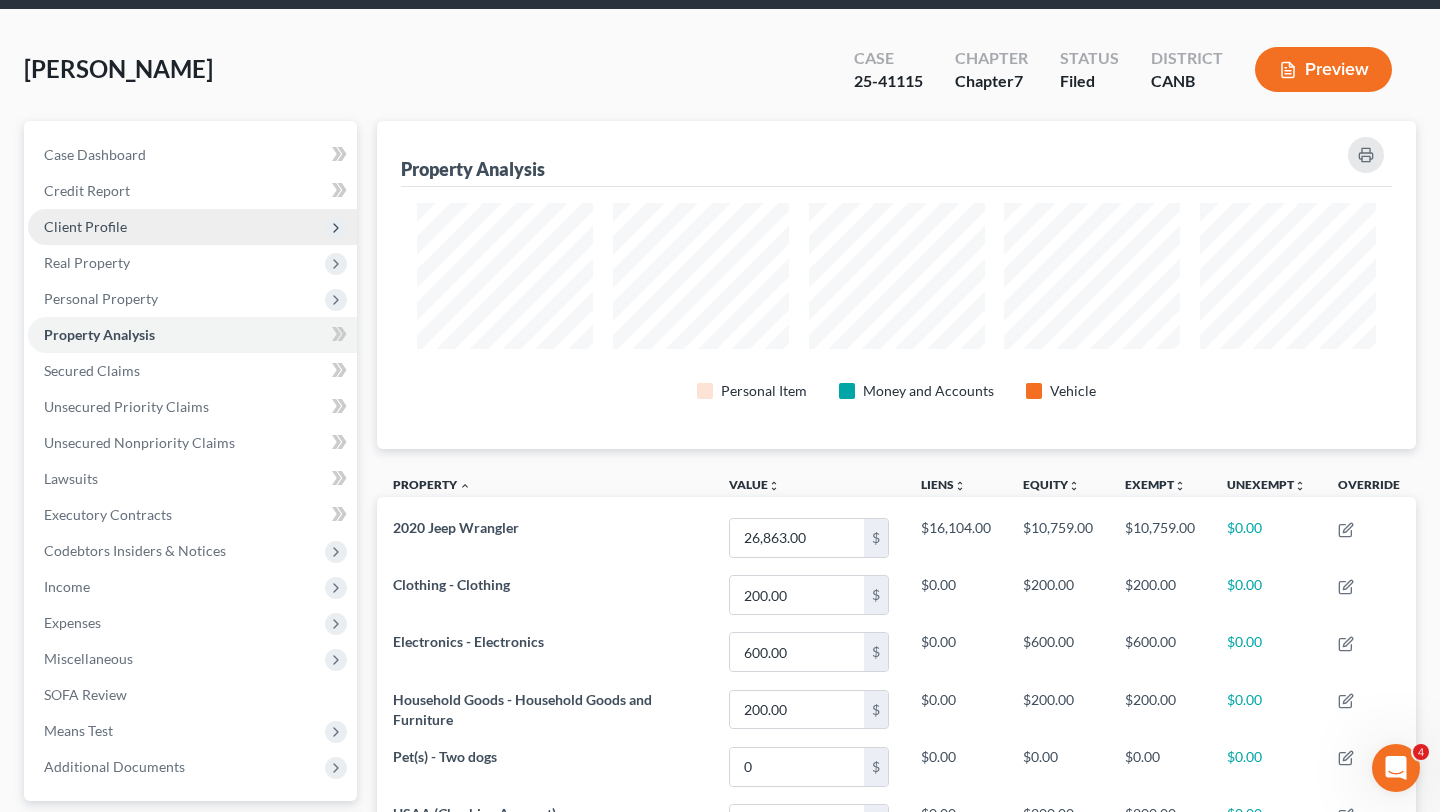 scroll, scrollTop: 2, scrollLeft: 0, axis: vertical 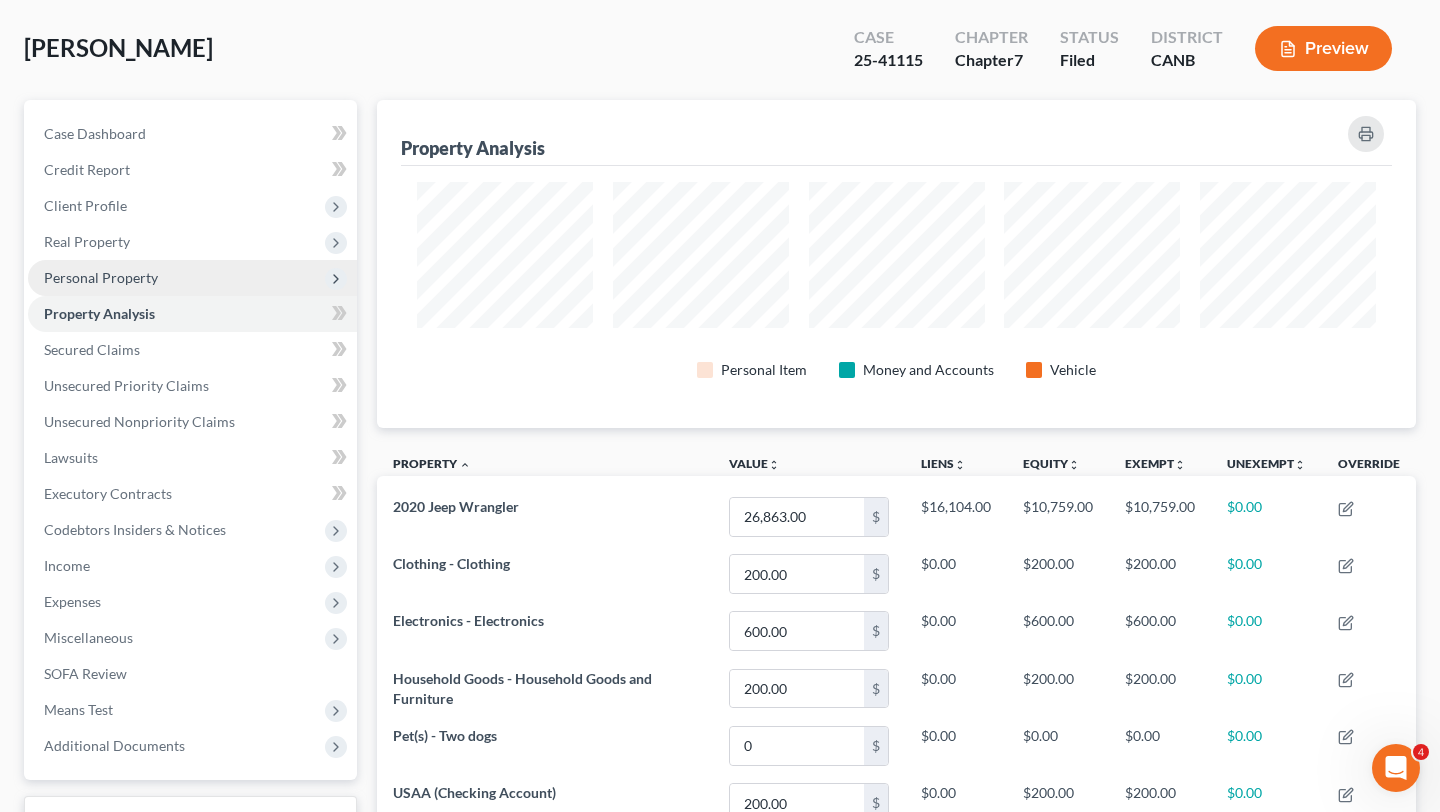click on "Personal Property" at bounding box center (192, 278) 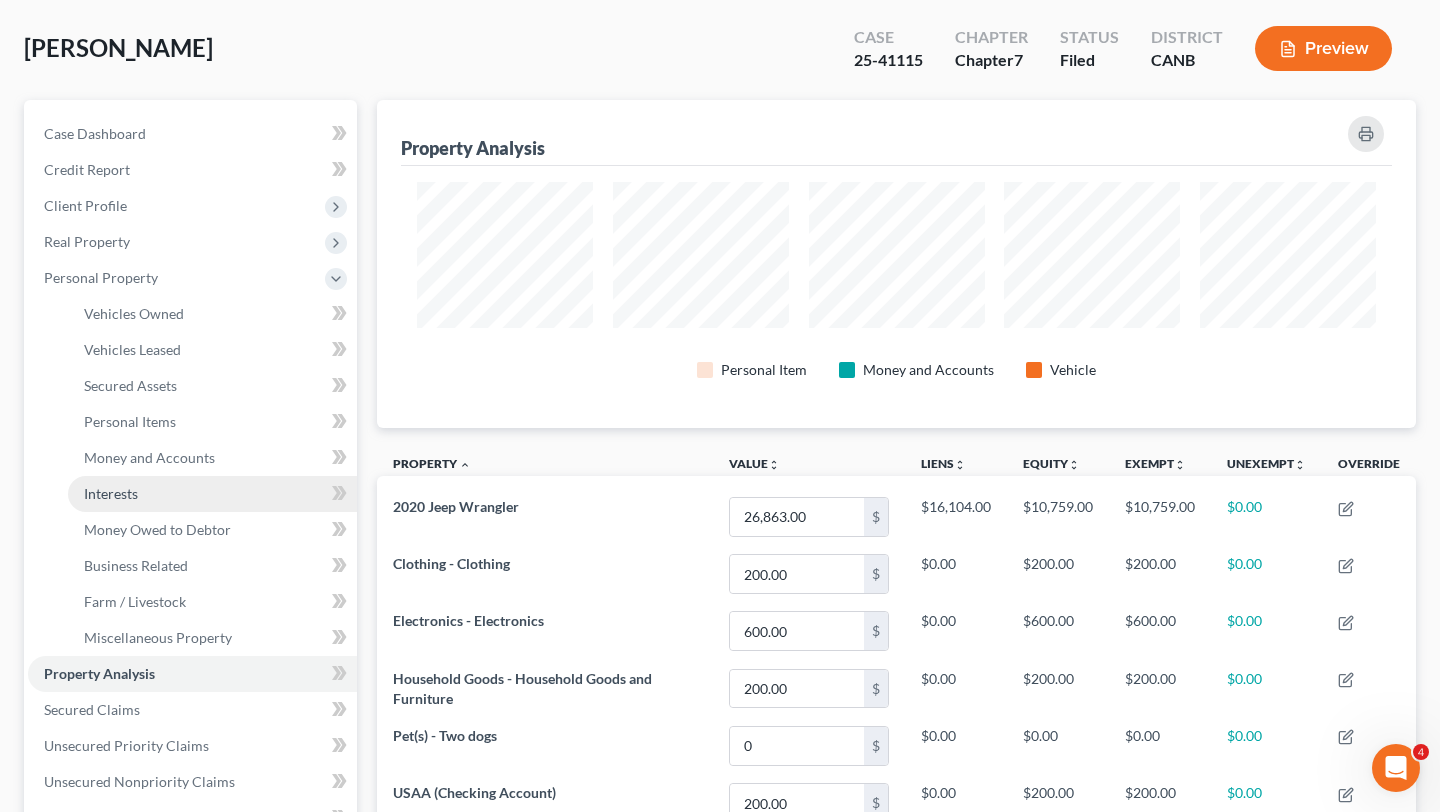 click on "Interests" at bounding box center [111, 493] 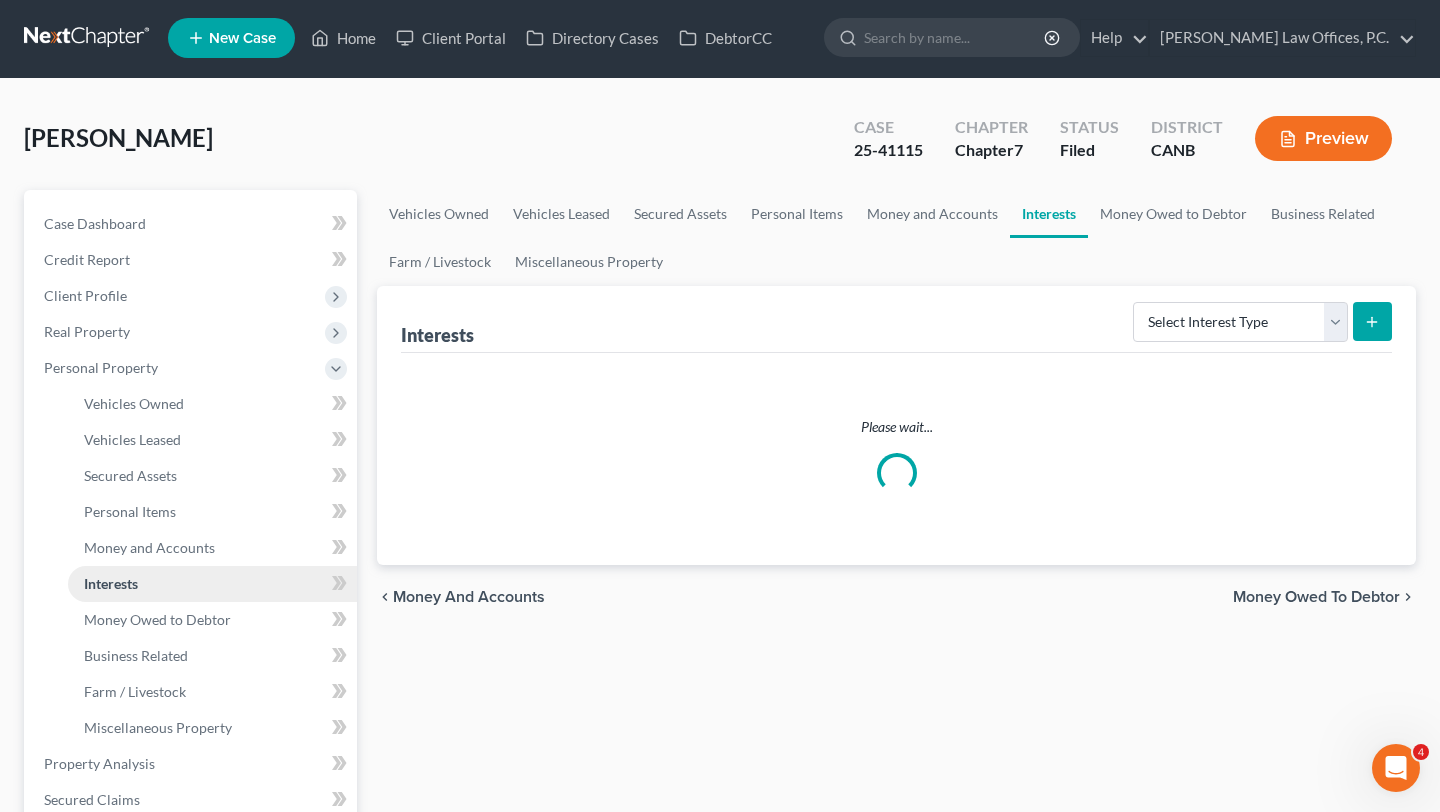 scroll, scrollTop: 0, scrollLeft: 0, axis: both 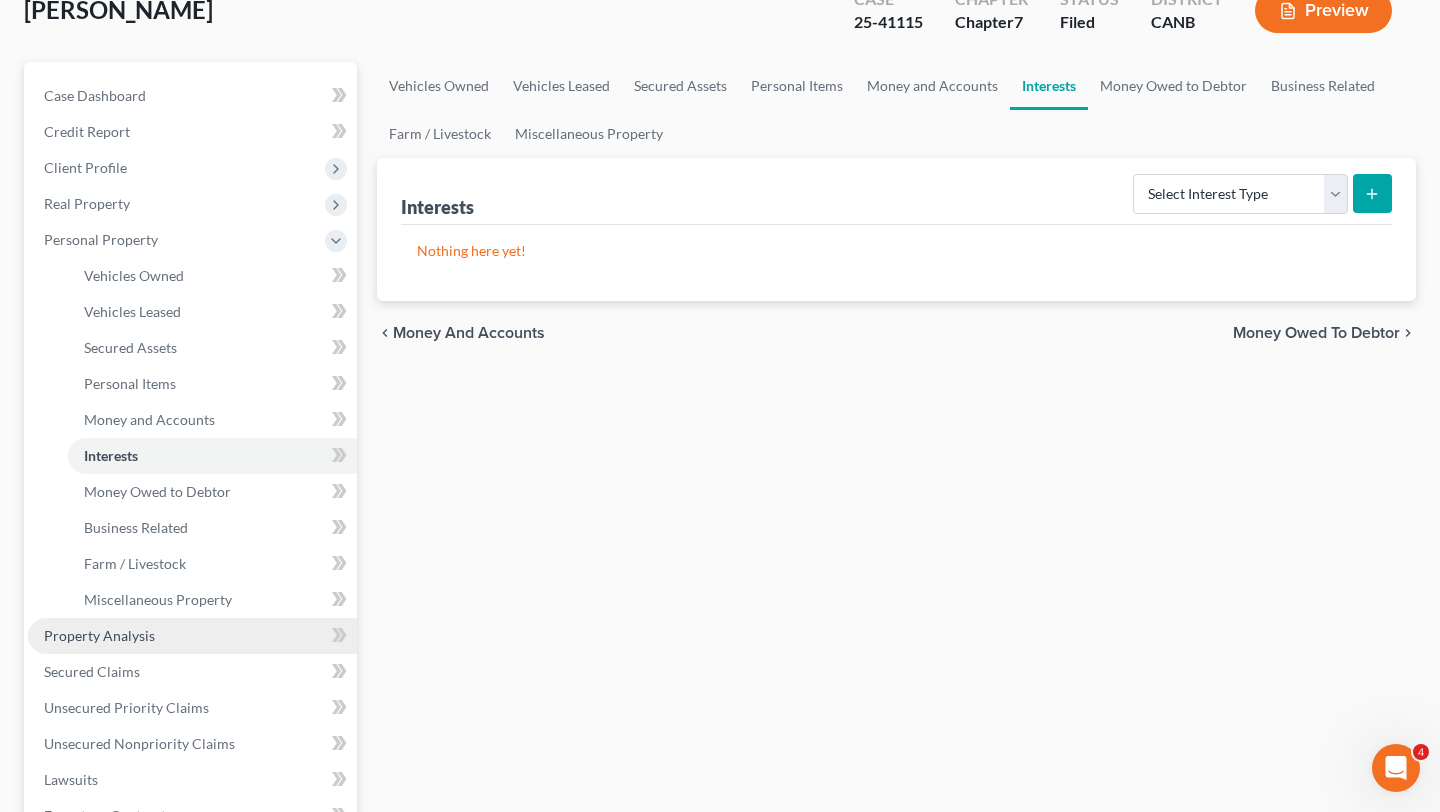 click on "Property Analysis" at bounding box center (192, 636) 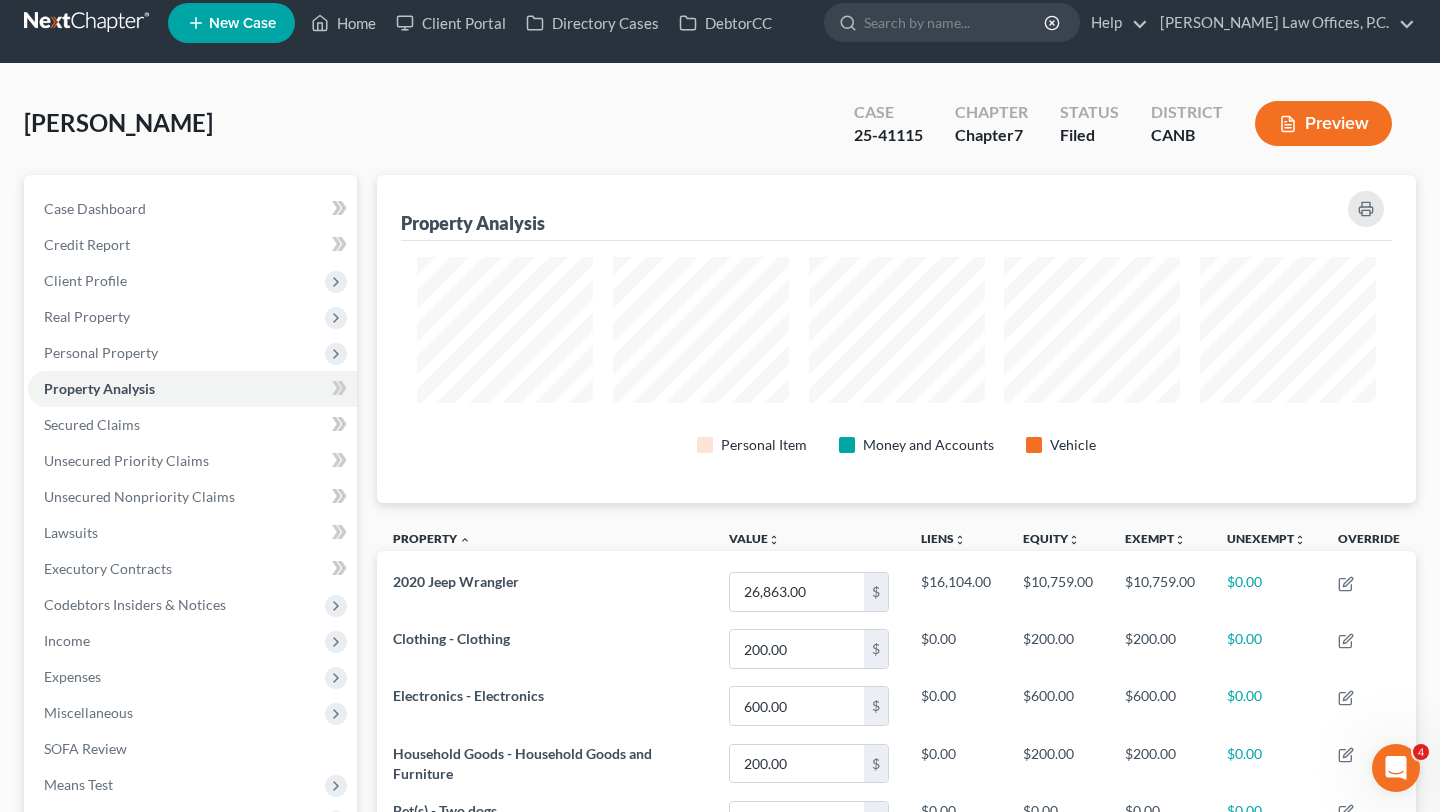 scroll, scrollTop: 0, scrollLeft: 0, axis: both 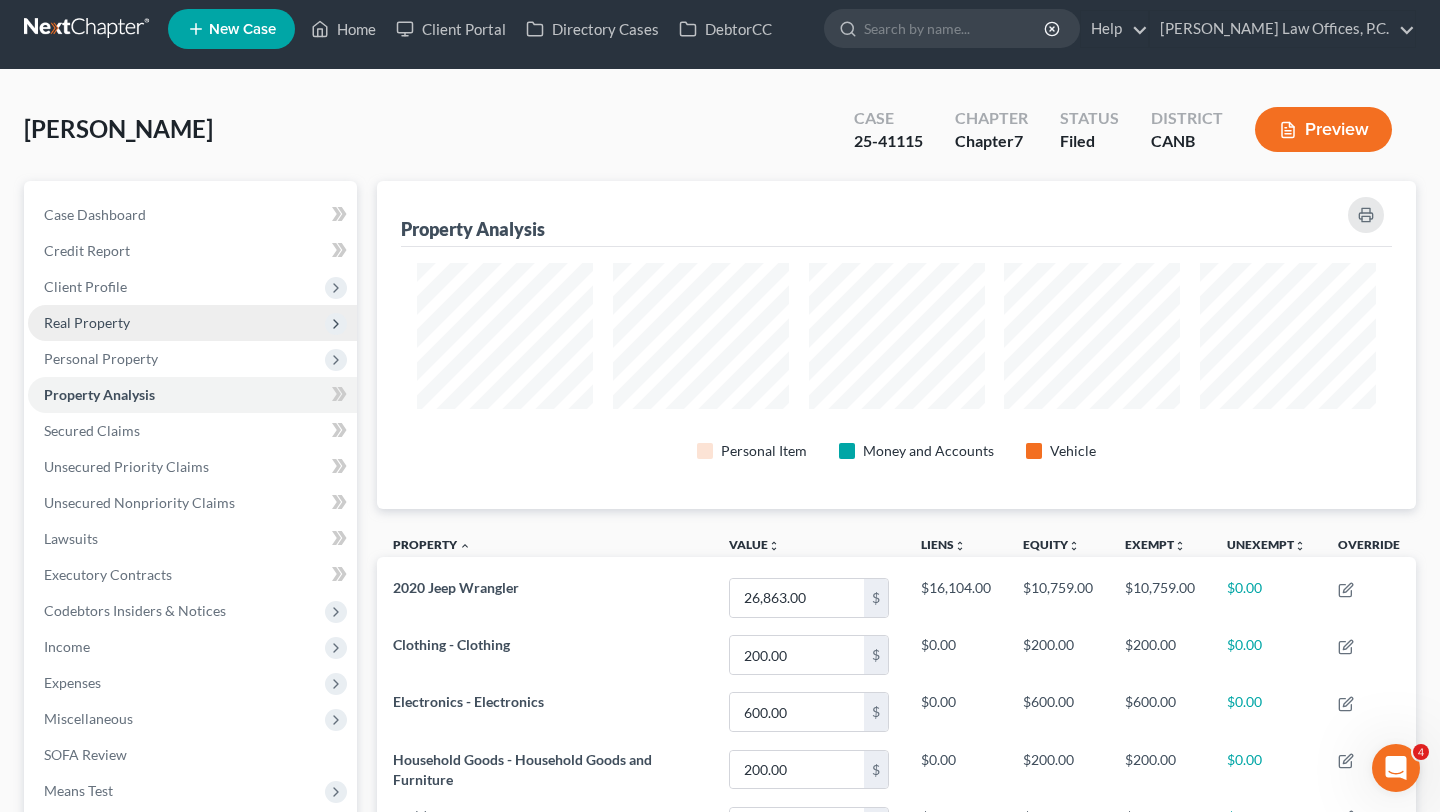click on "Real Property" at bounding box center [87, 322] 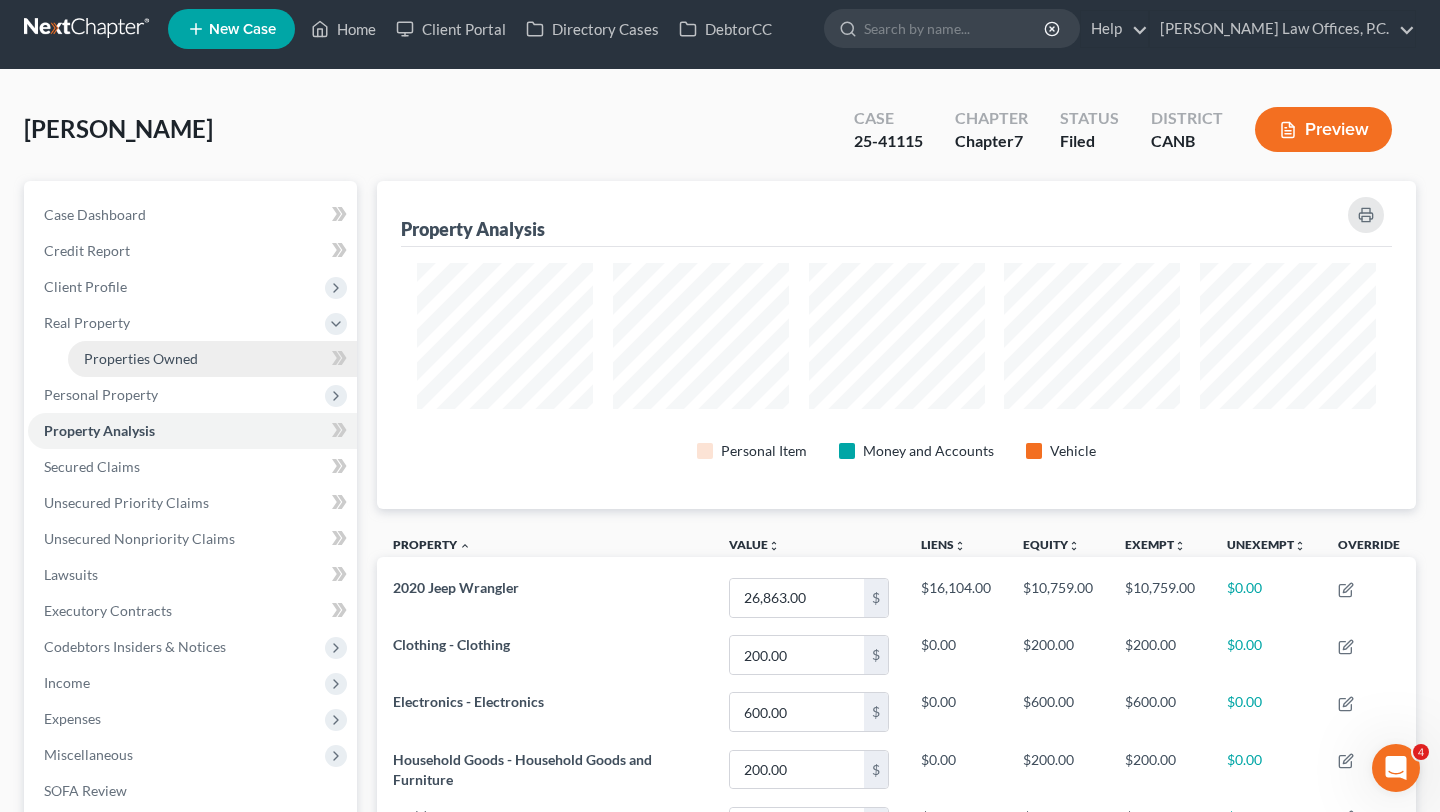 click on "Properties Owned" at bounding box center [212, 359] 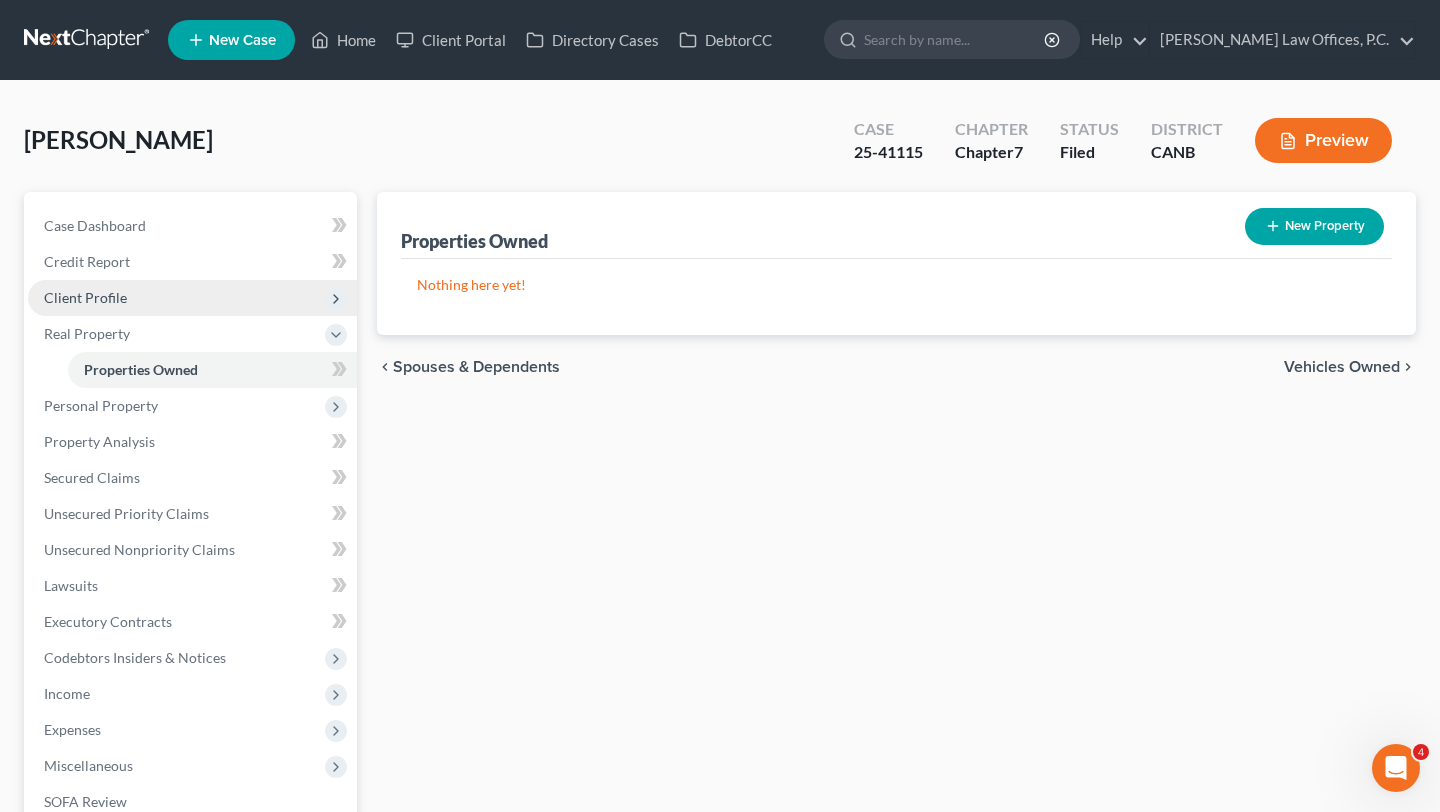click on "Client Profile" at bounding box center (192, 298) 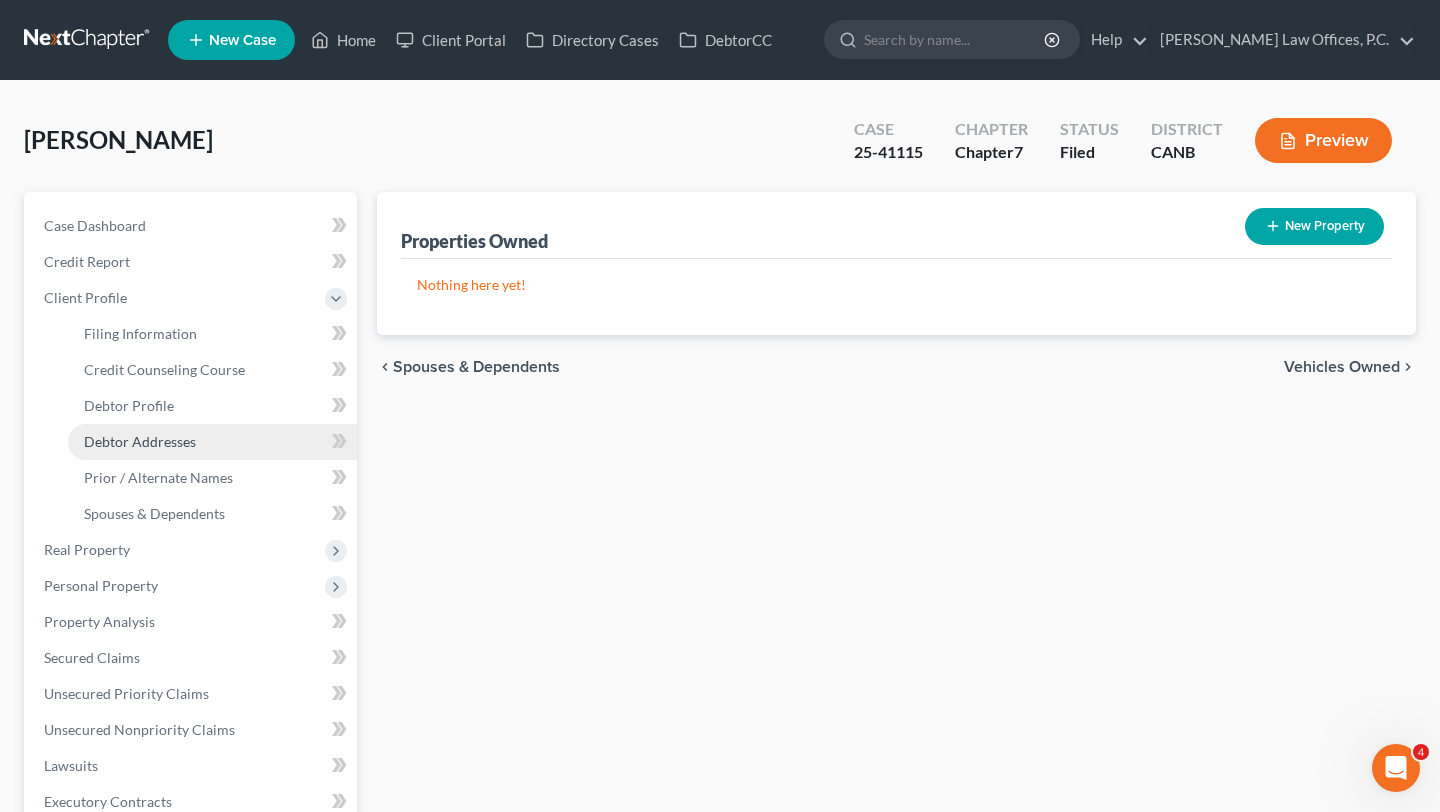 click on "Debtor Addresses" at bounding box center [140, 441] 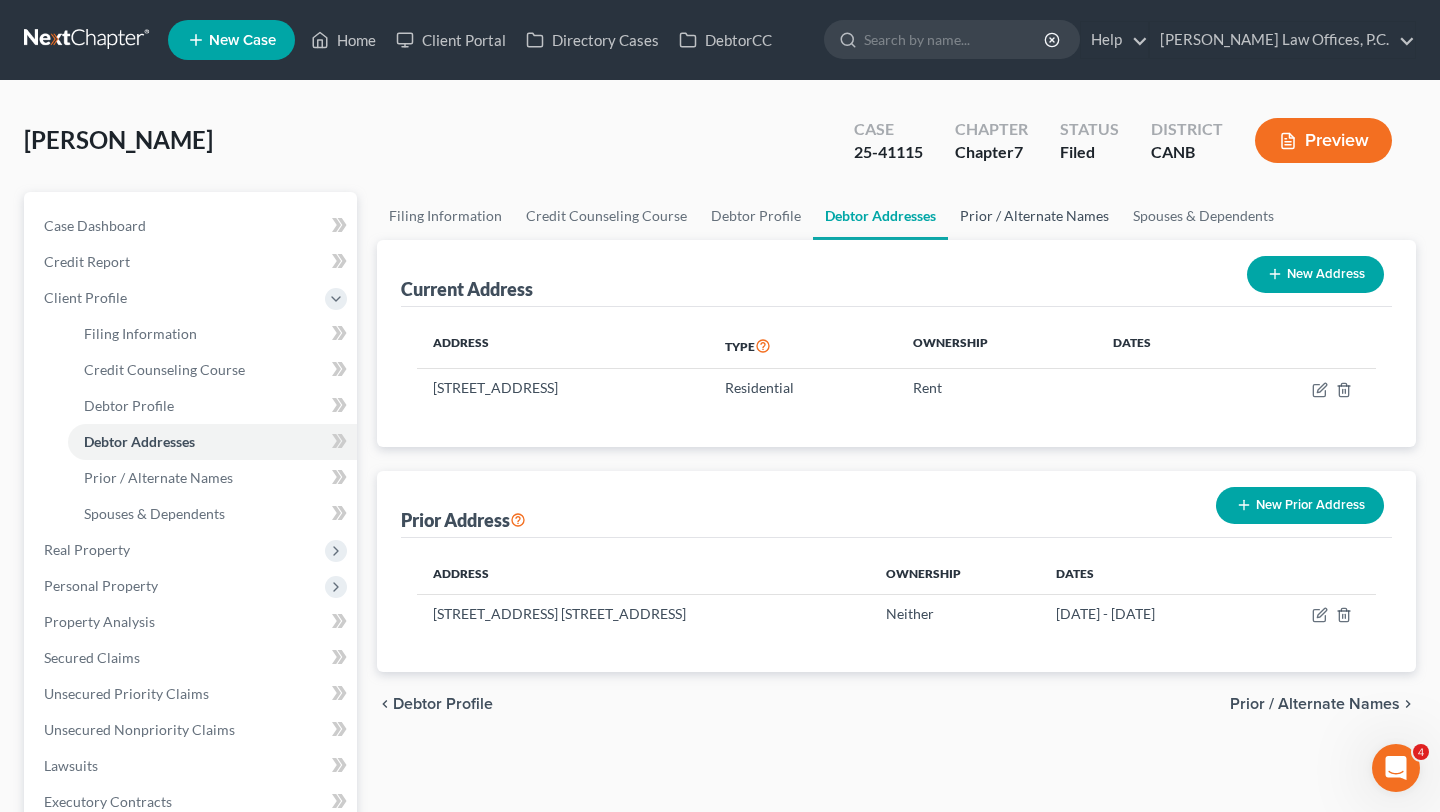 click on "Prior / Alternate Names" at bounding box center (1034, 216) 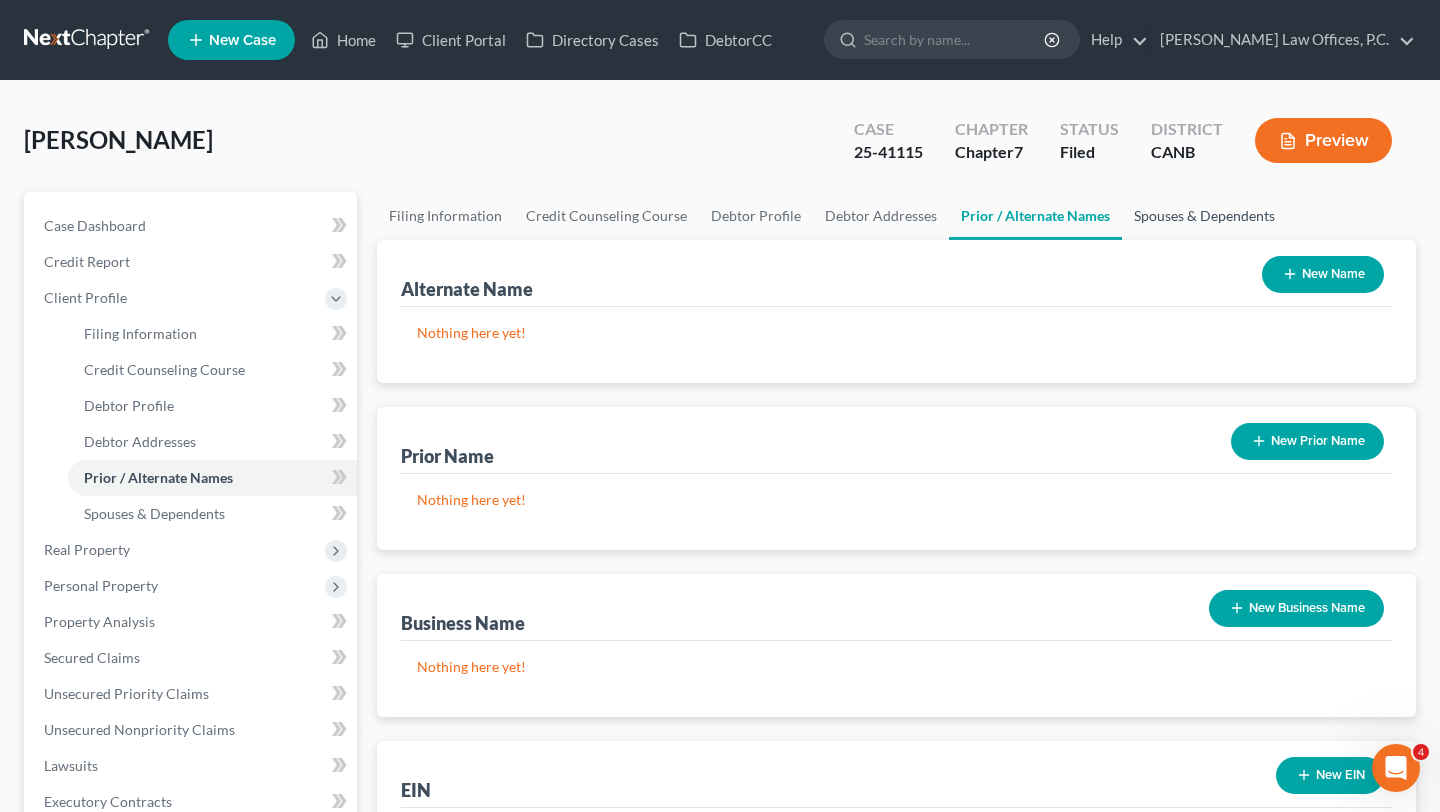 click on "Spouses & Dependents" at bounding box center [1204, 216] 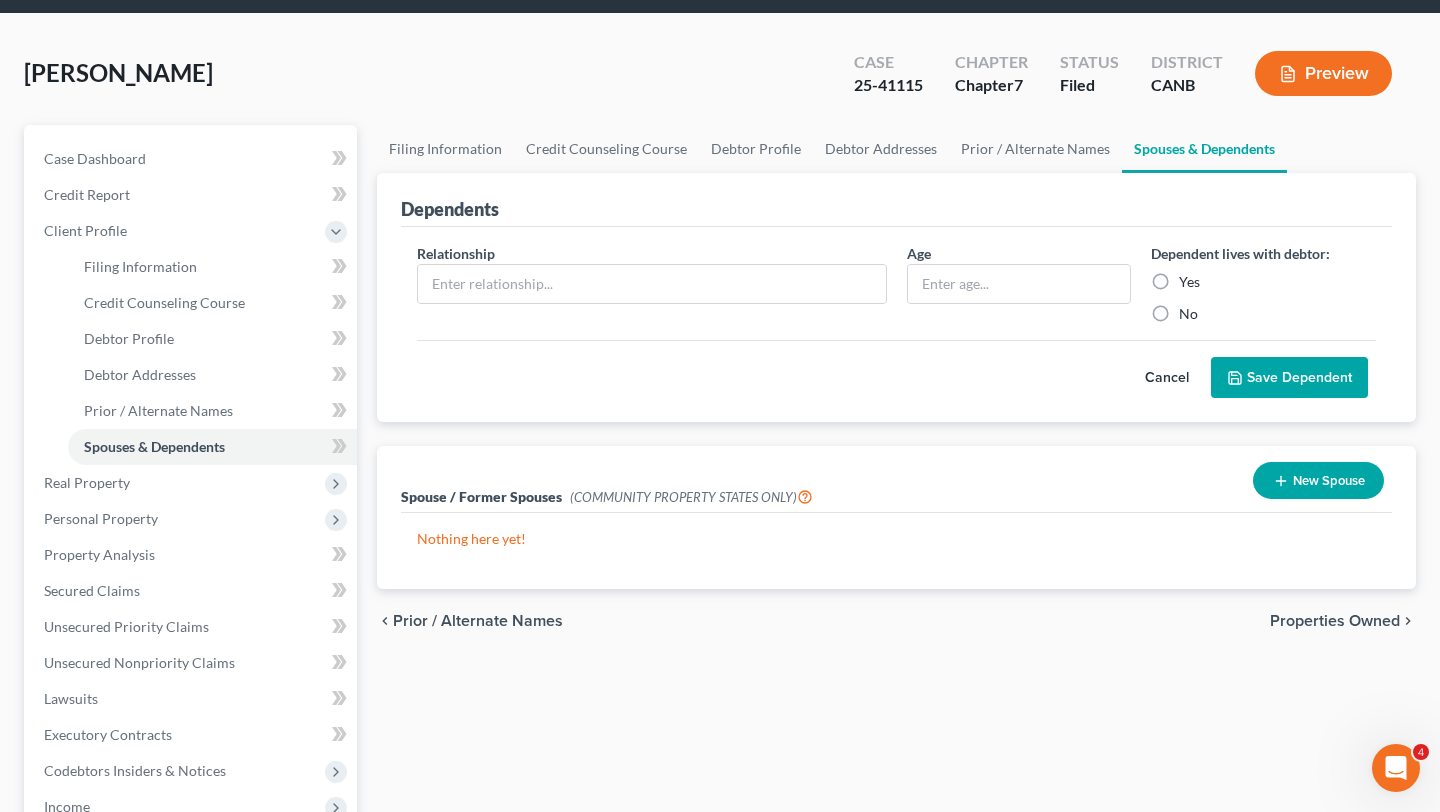 scroll, scrollTop: 93, scrollLeft: 0, axis: vertical 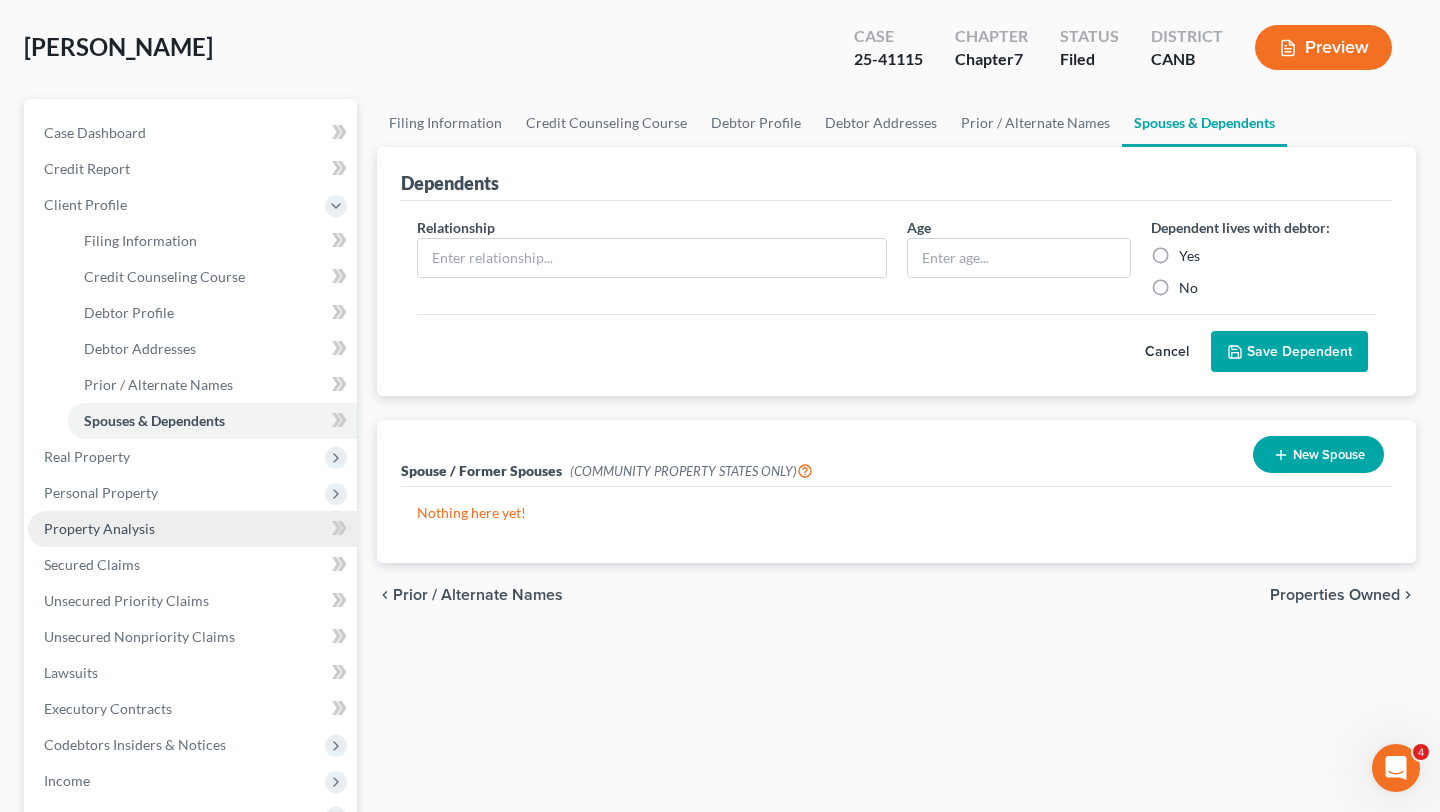 click on "Property Analysis" at bounding box center (192, 529) 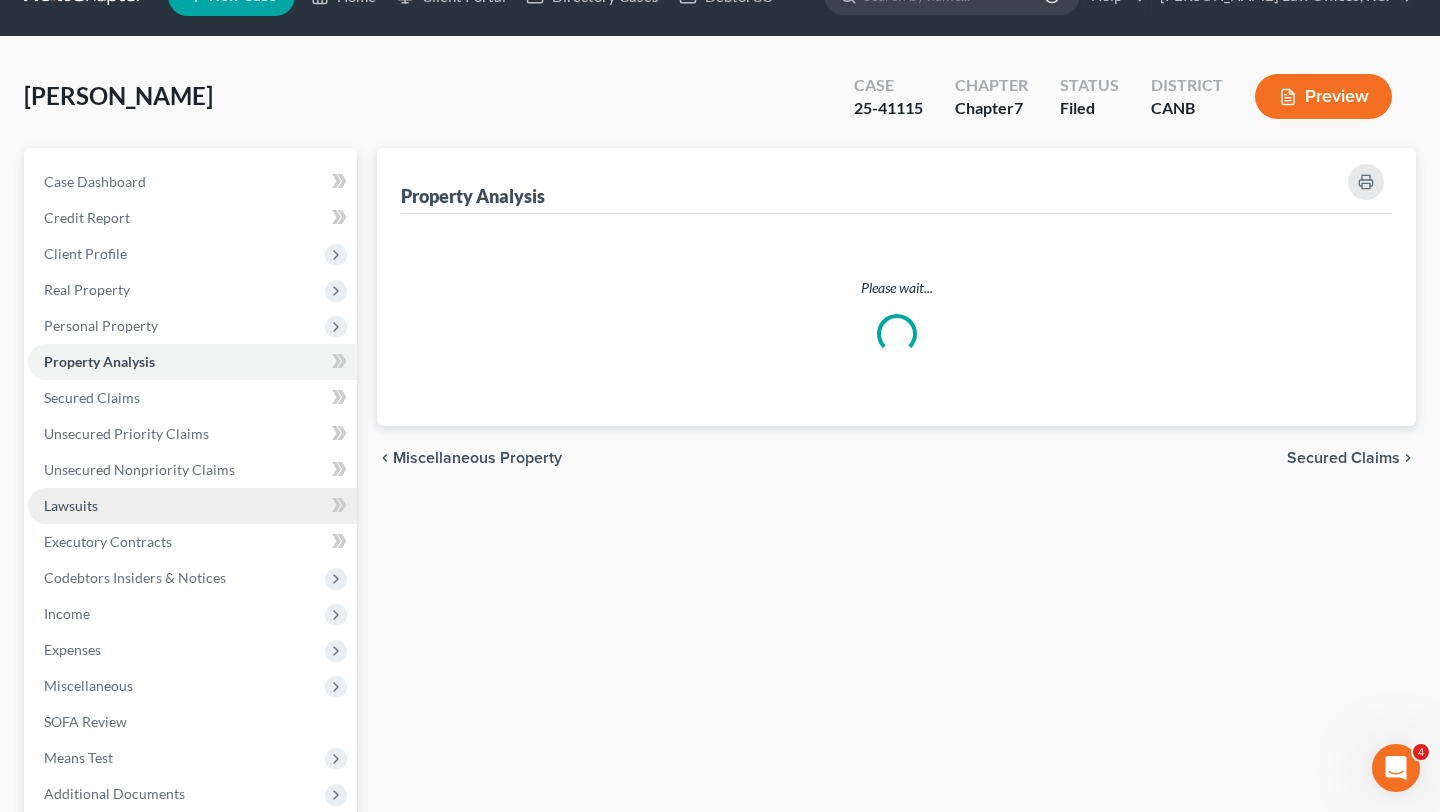 scroll, scrollTop: 0, scrollLeft: 0, axis: both 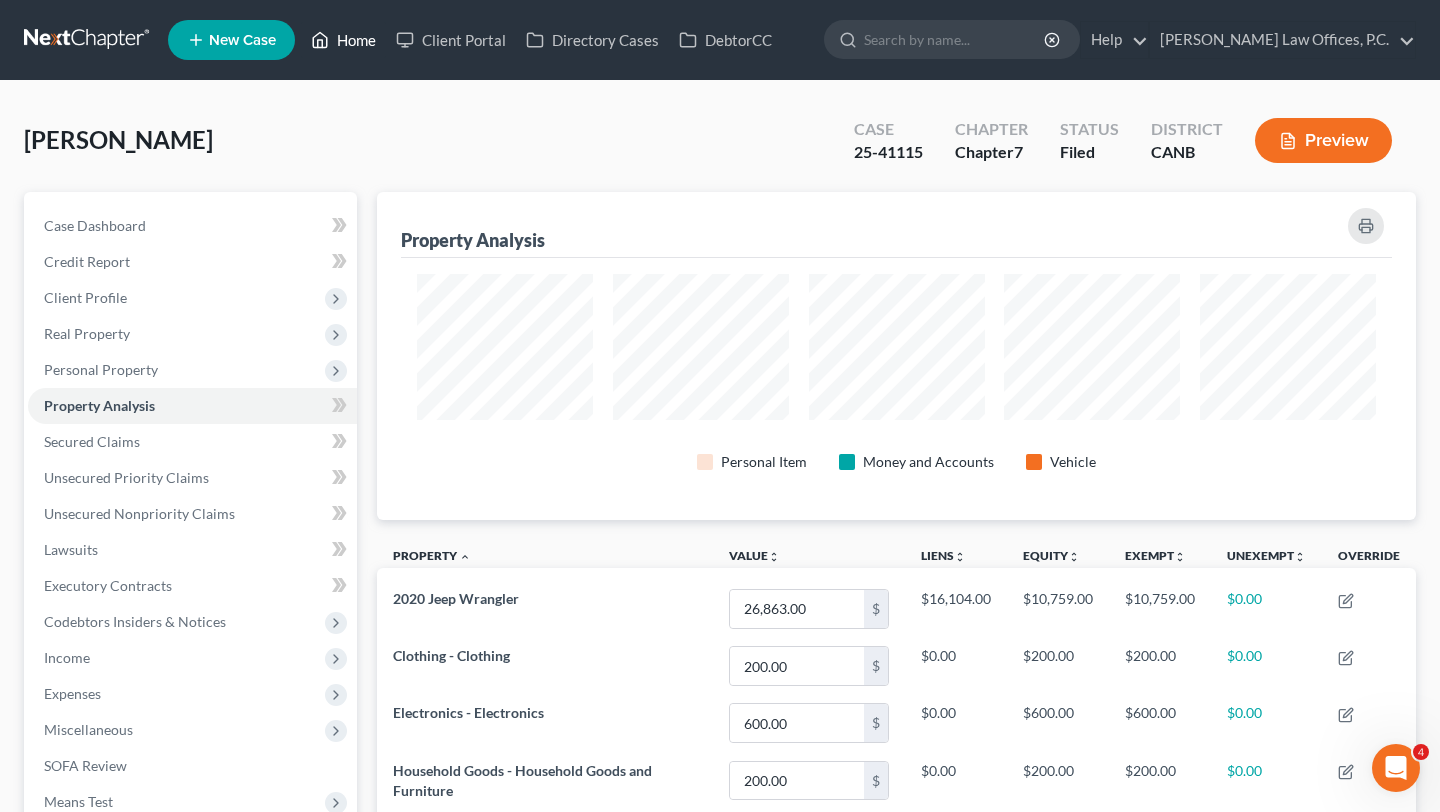 click on "Home" at bounding box center (343, 40) 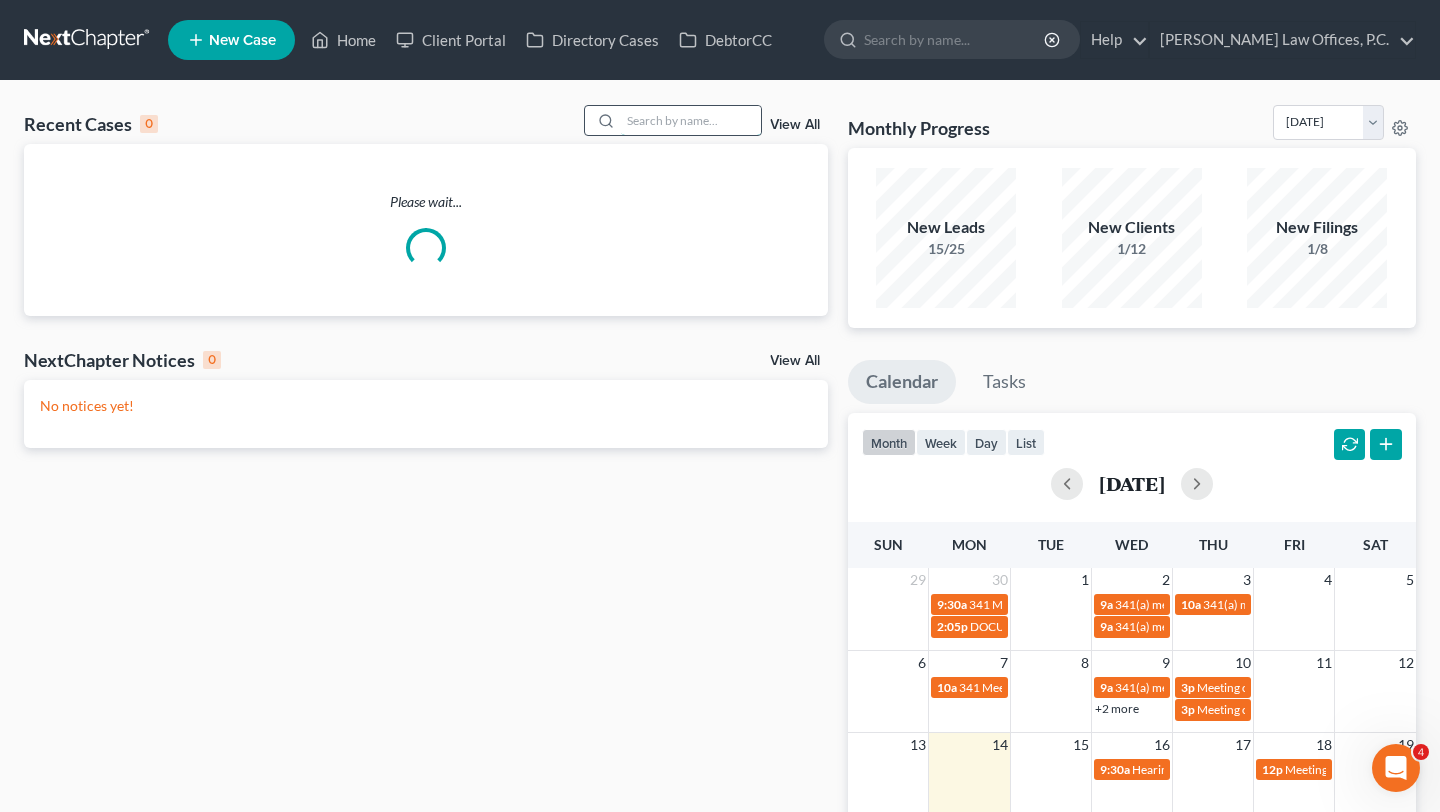 click at bounding box center (691, 120) 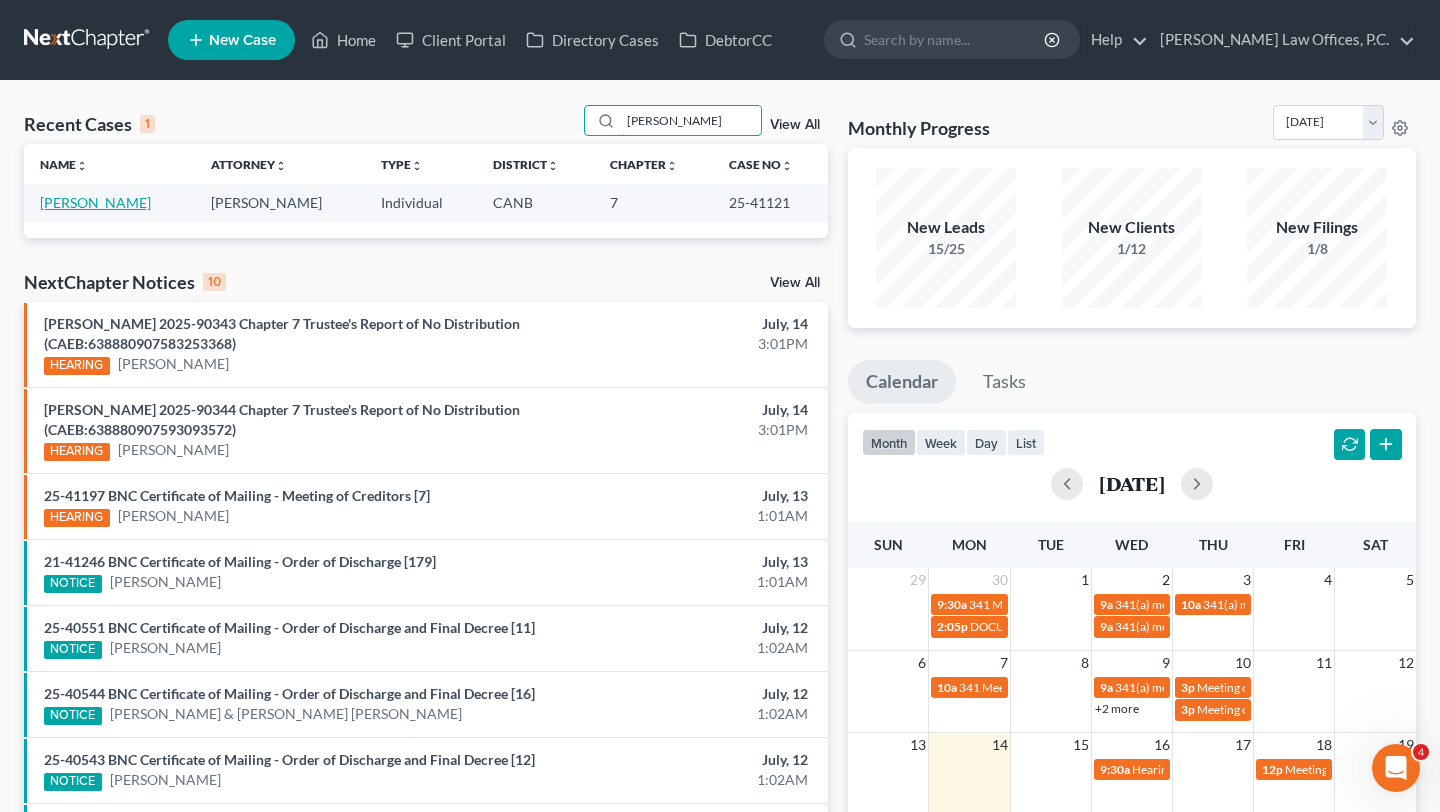 type on "lyons" 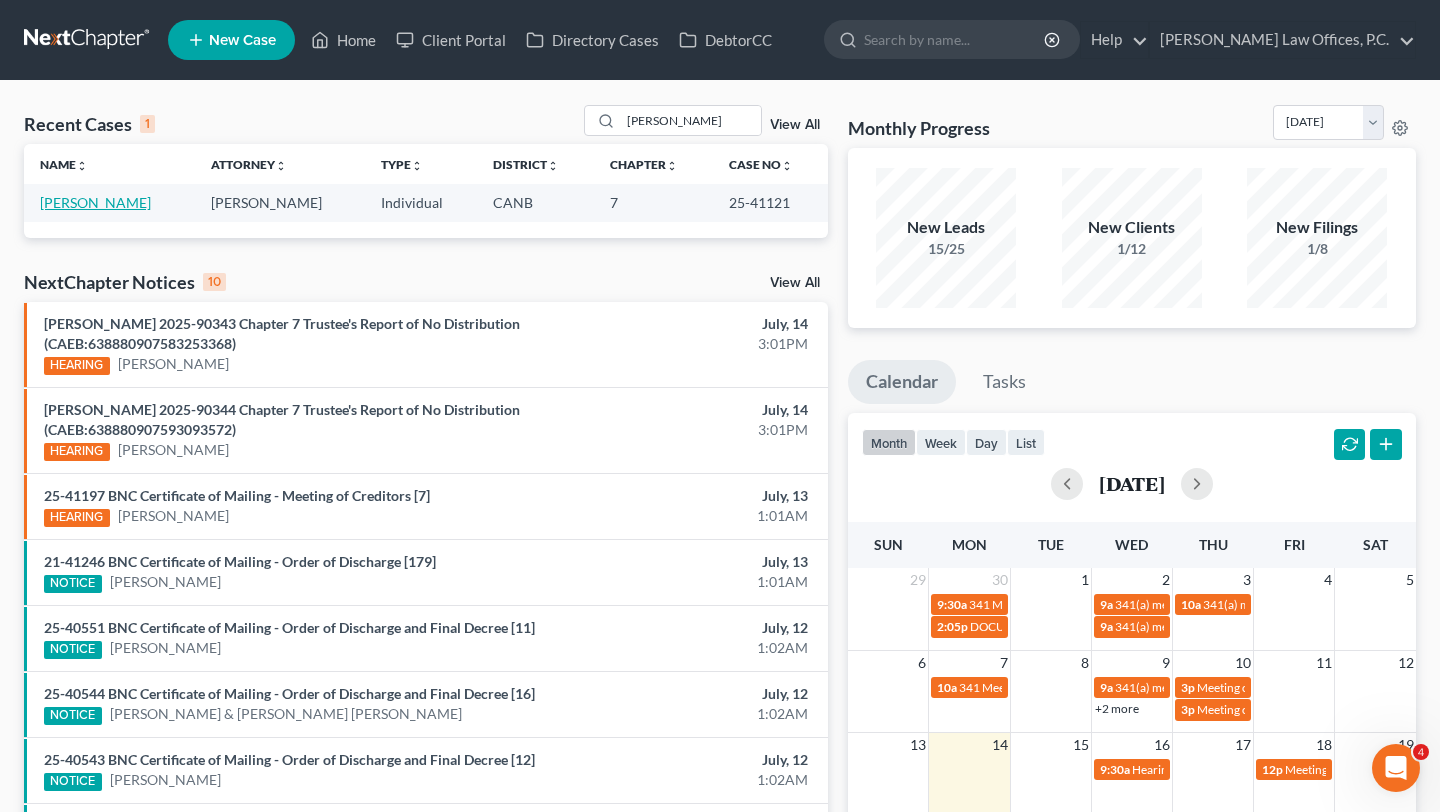 click on "Lyons, Taylor" at bounding box center (95, 202) 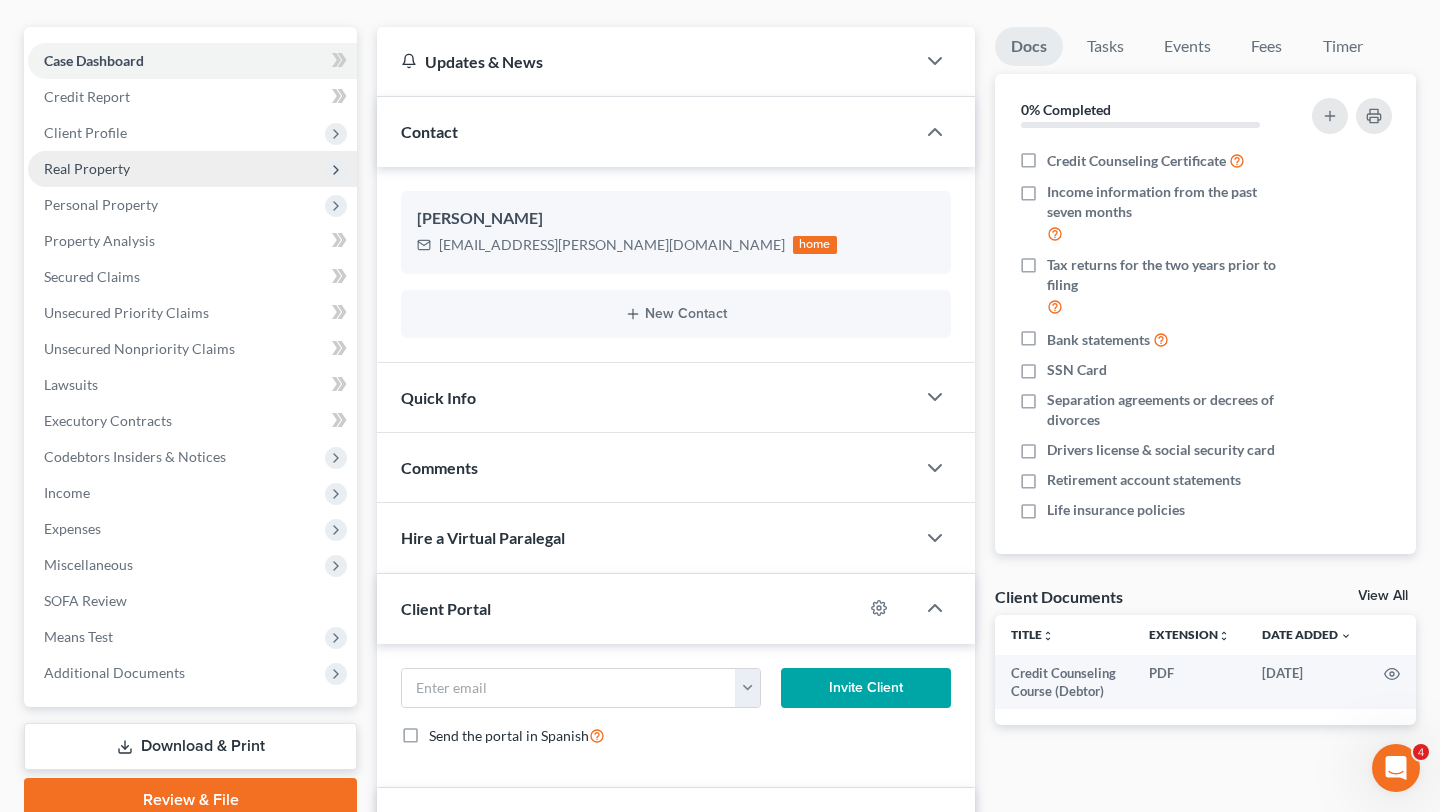 scroll, scrollTop: 358, scrollLeft: 0, axis: vertical 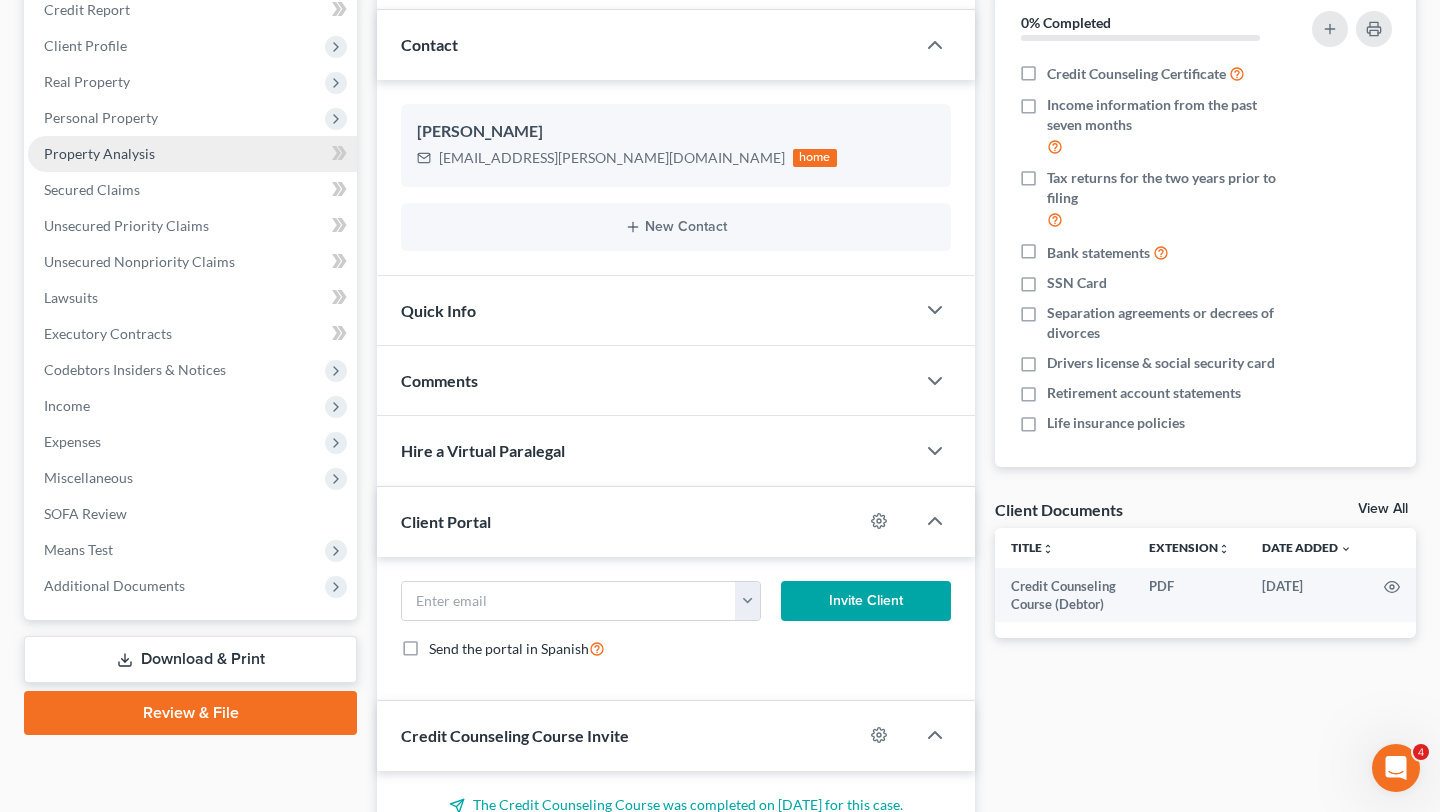 click on "Property Analysis" at bounding box center [192, 154] 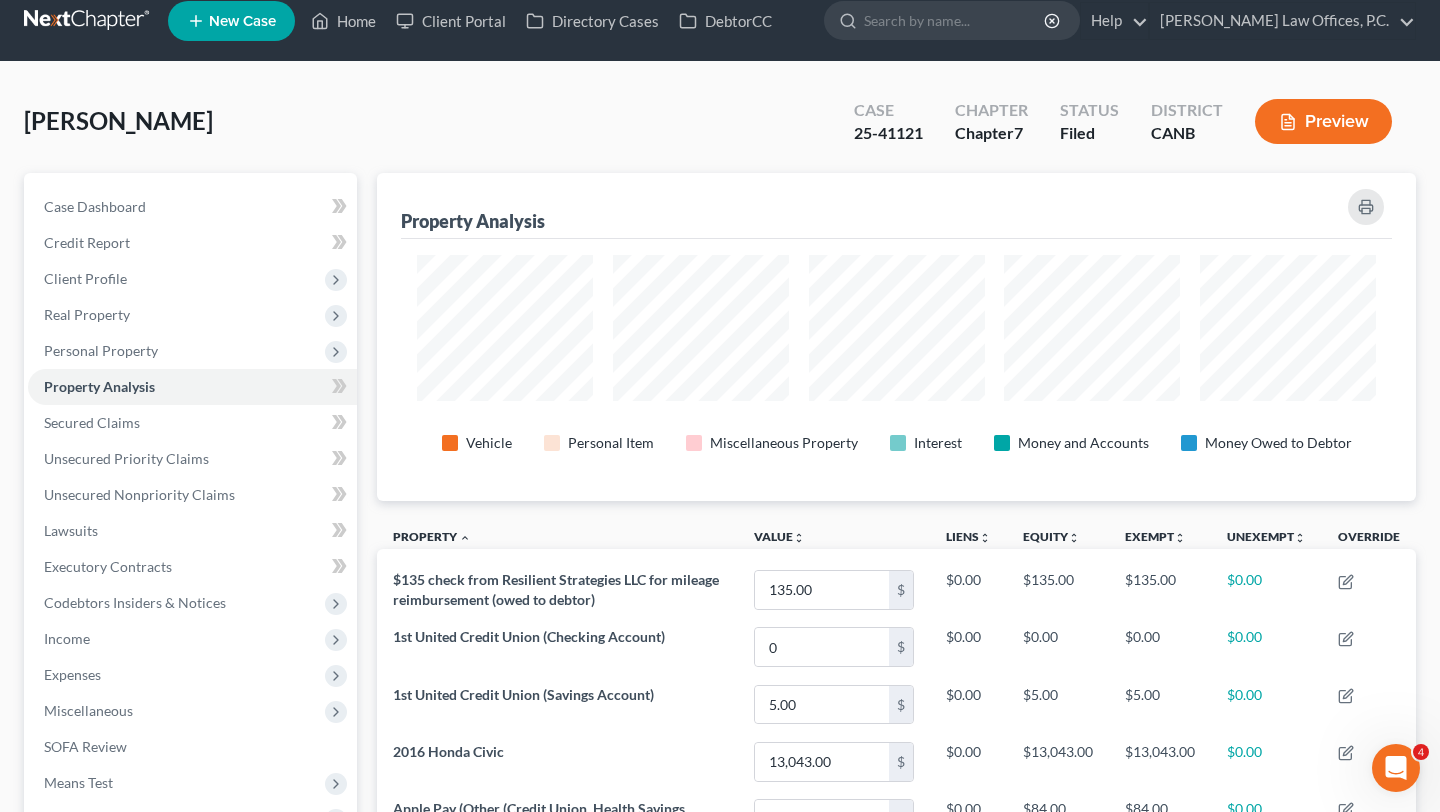 scroll, scrollTop: 0, scrollLeft: 0, axis: both 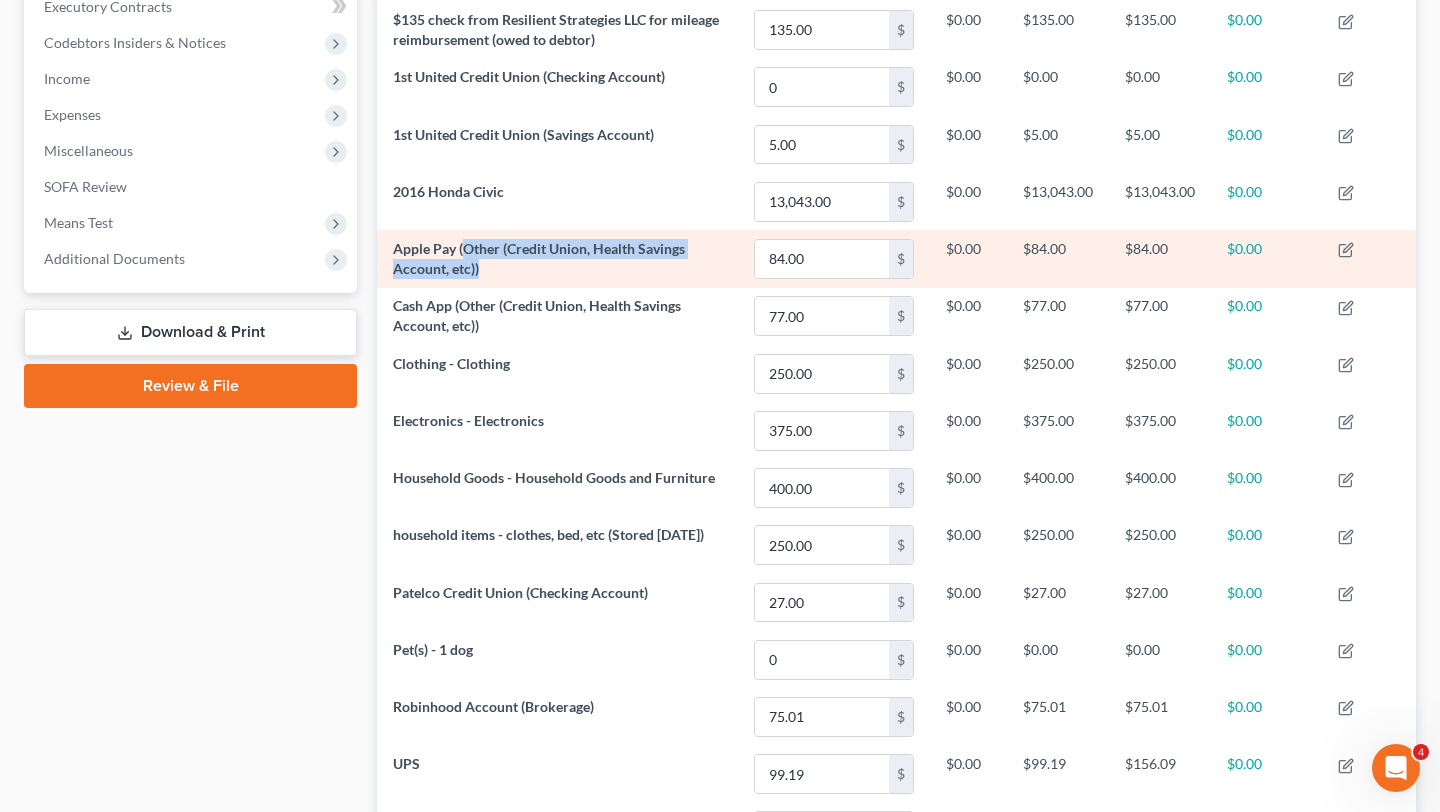 drag, startPoint x: 467, startPoint y: 248, endPoint x: 550, endPoint y: 279, distance: 88.60023 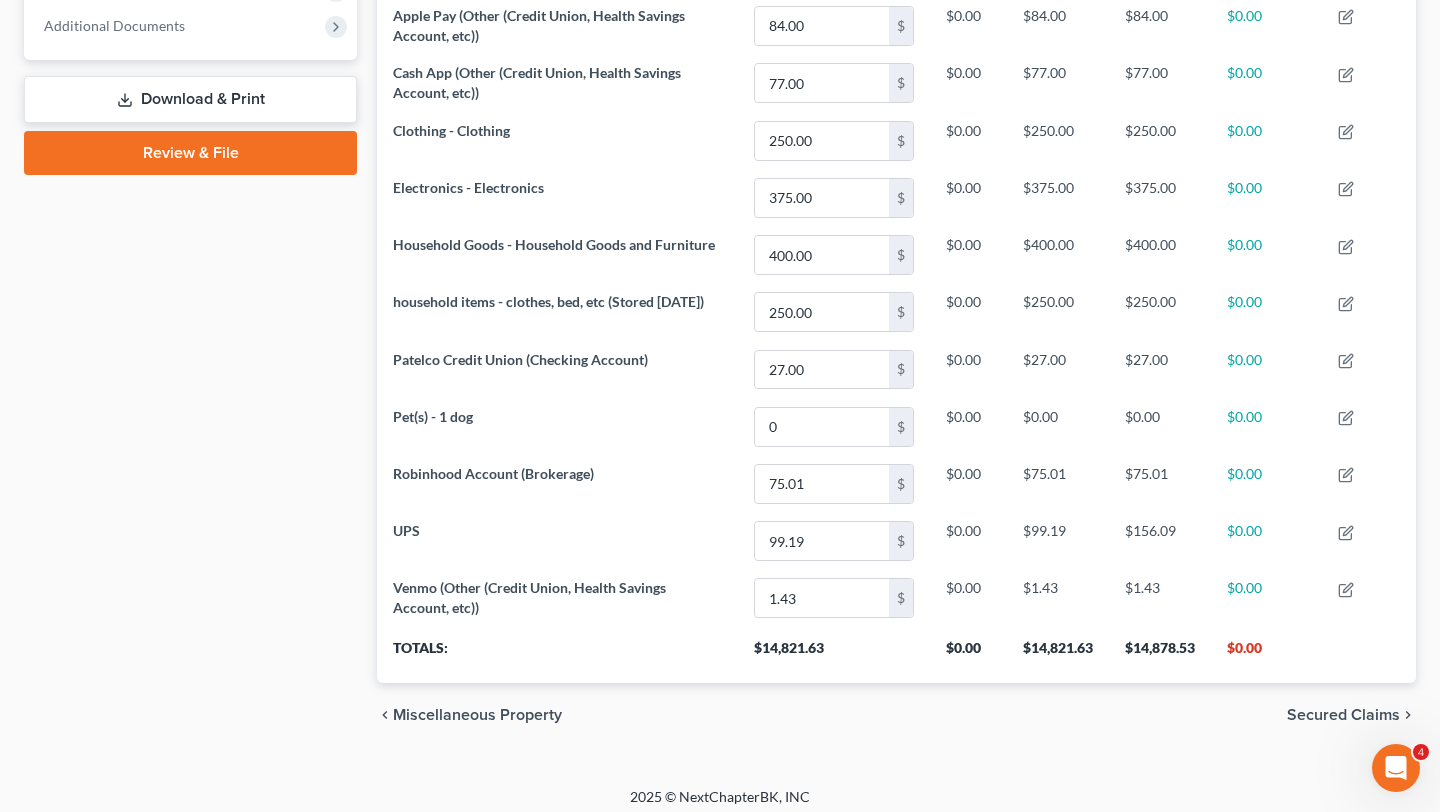 scroll, scrollTop: 822, scrollLeft: 0, axis: vertical 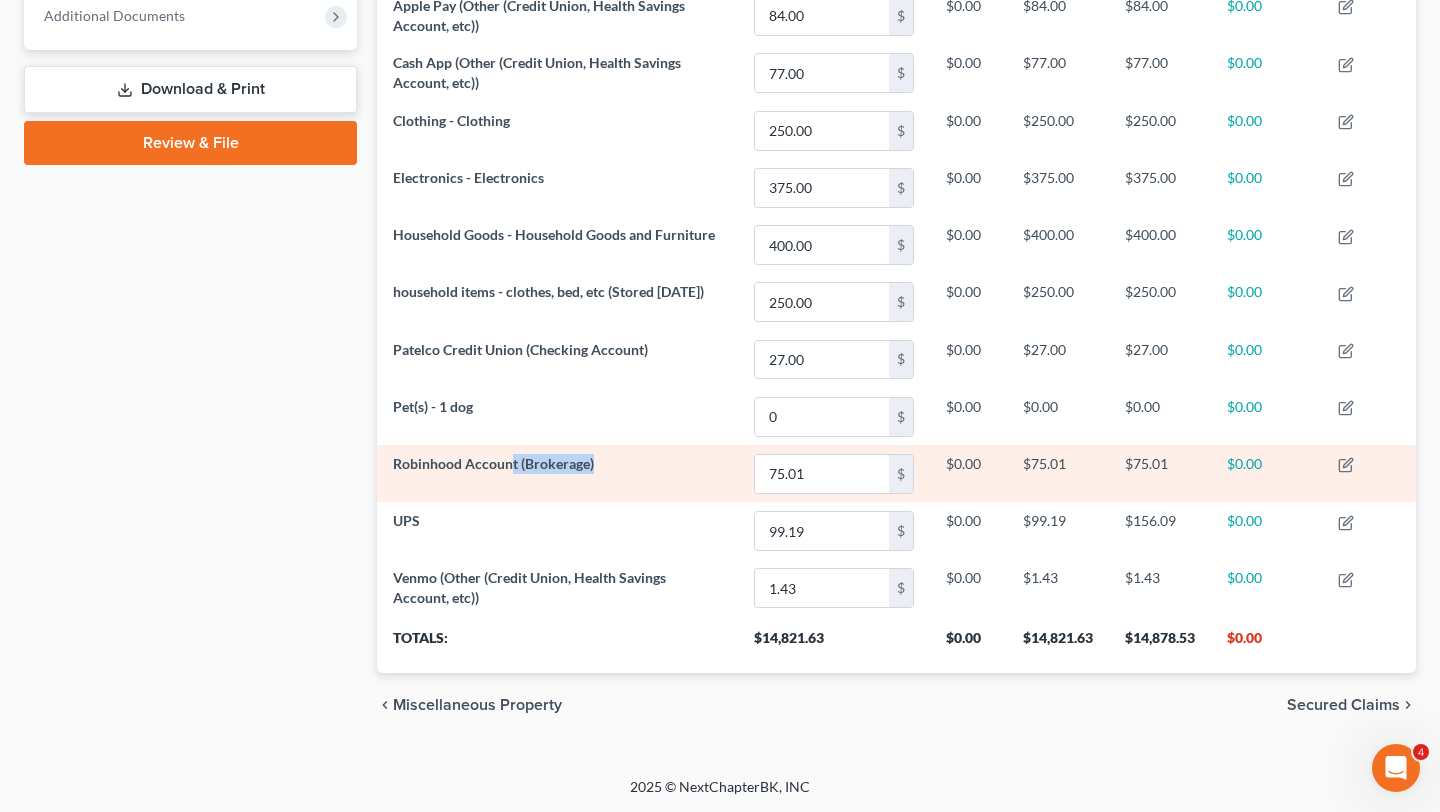 drag, startPoint x: 510, startPoint y: 466, endPoint x: 624, endPoint y: 473, distance: 114.21471 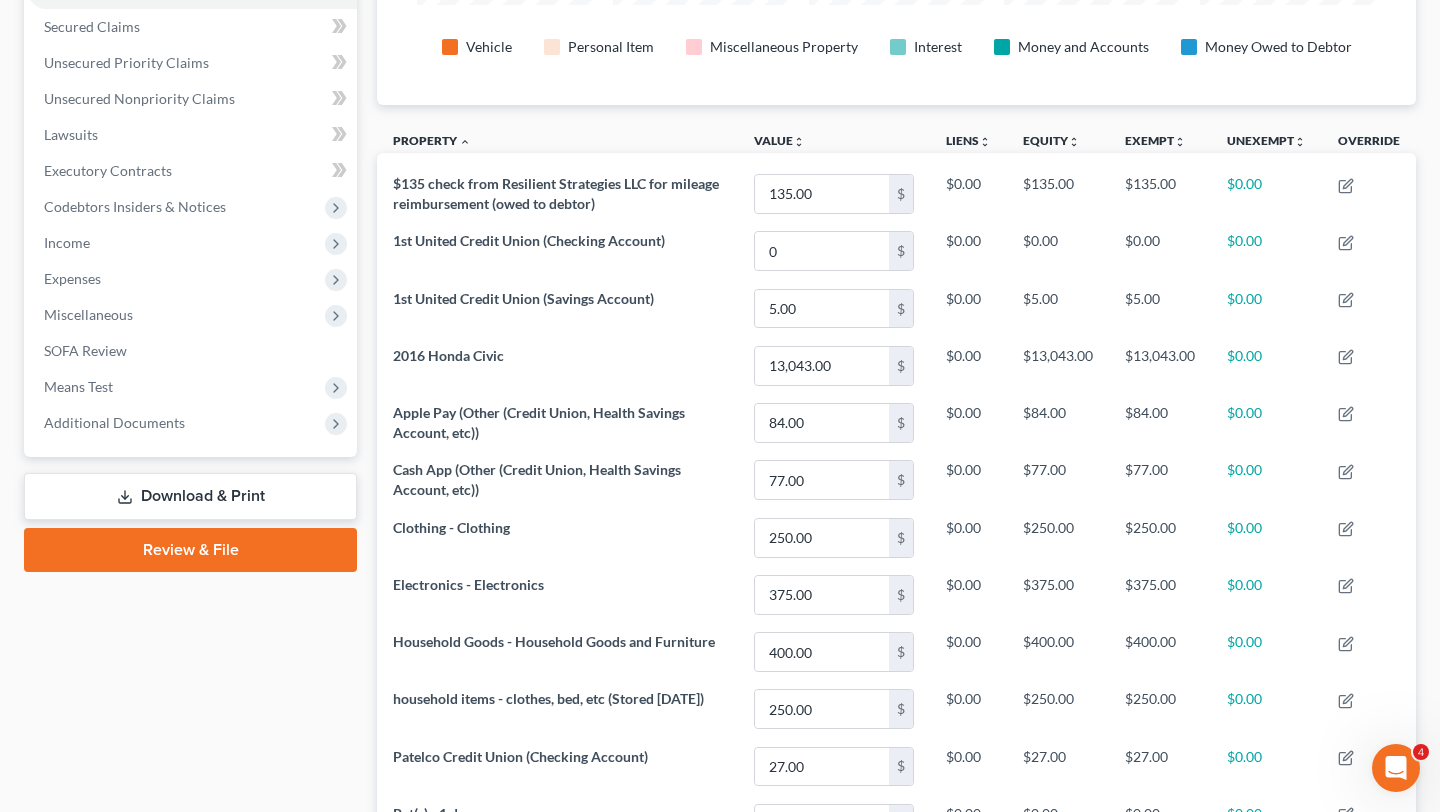 scroll, scrollTop: 370, scrollLeft: 0, axis: vertical 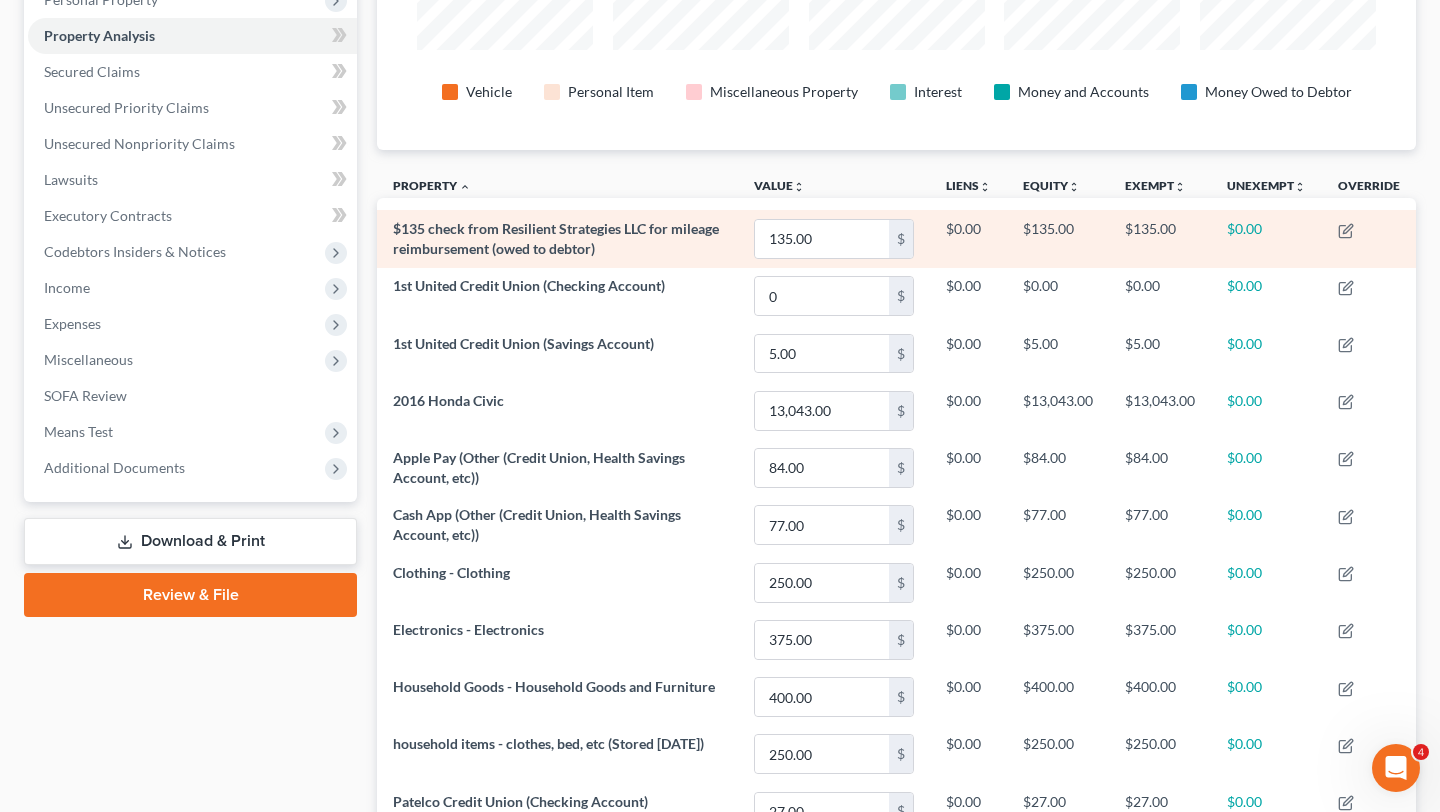 drag, startPoint x: 502, startPoint y: 221, endPoint x: 601, endPoint y: 232, distance: 99.60924 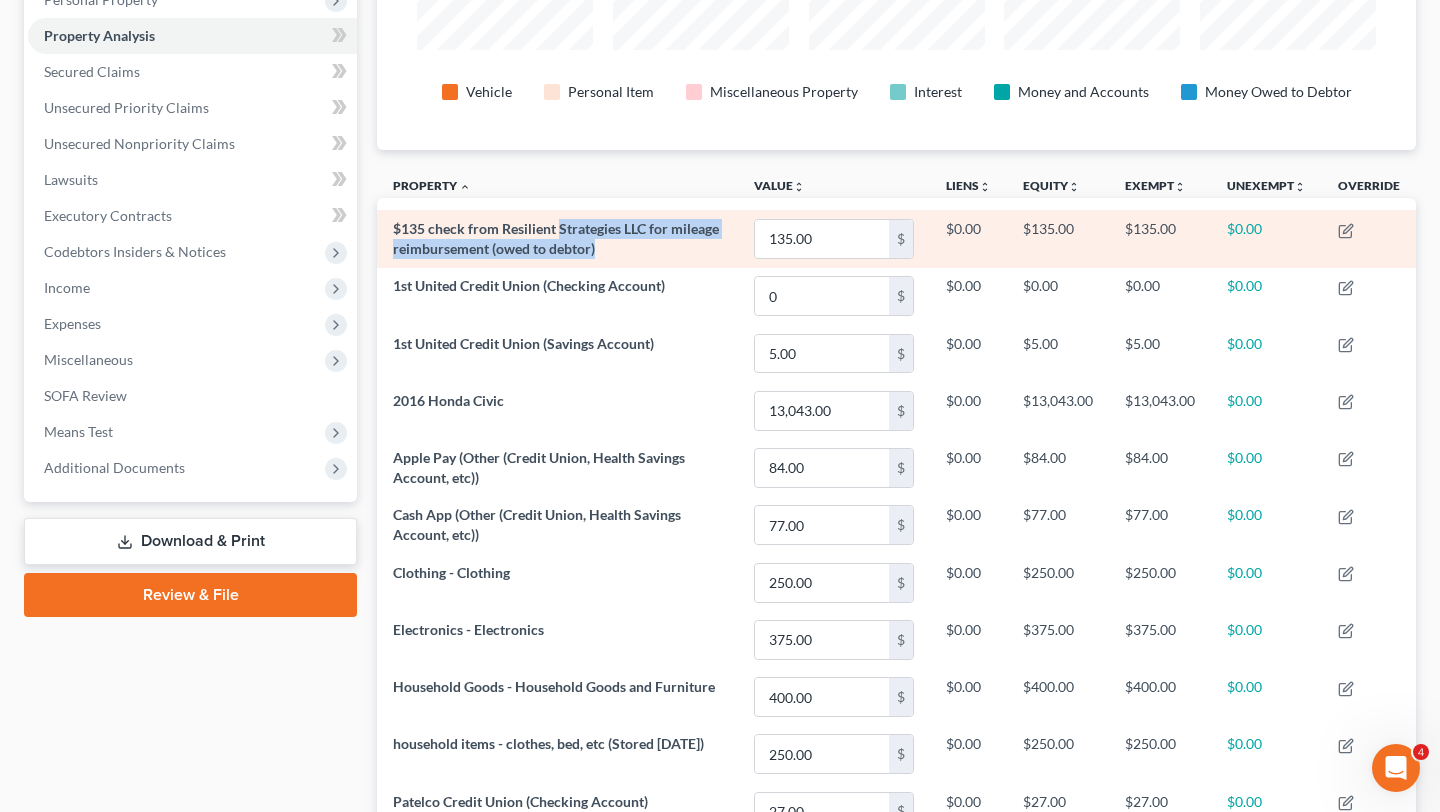 drag, startPoint x: 558, startPoint y: 225, endPoint x: 701, endPoint y: 258, distance: 146.7583 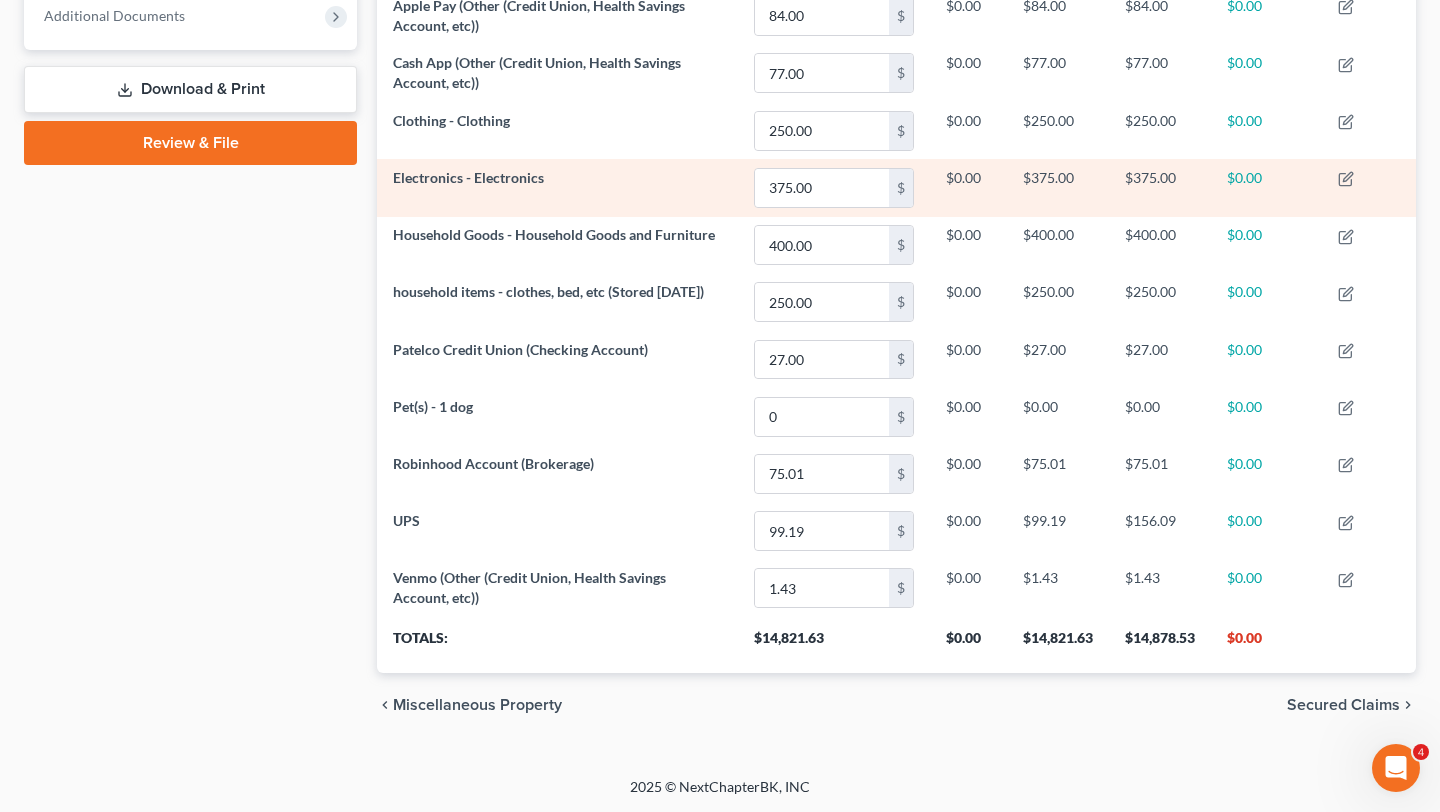 scroll, scrollTop: 0, scrollLeft: 0, axis: both 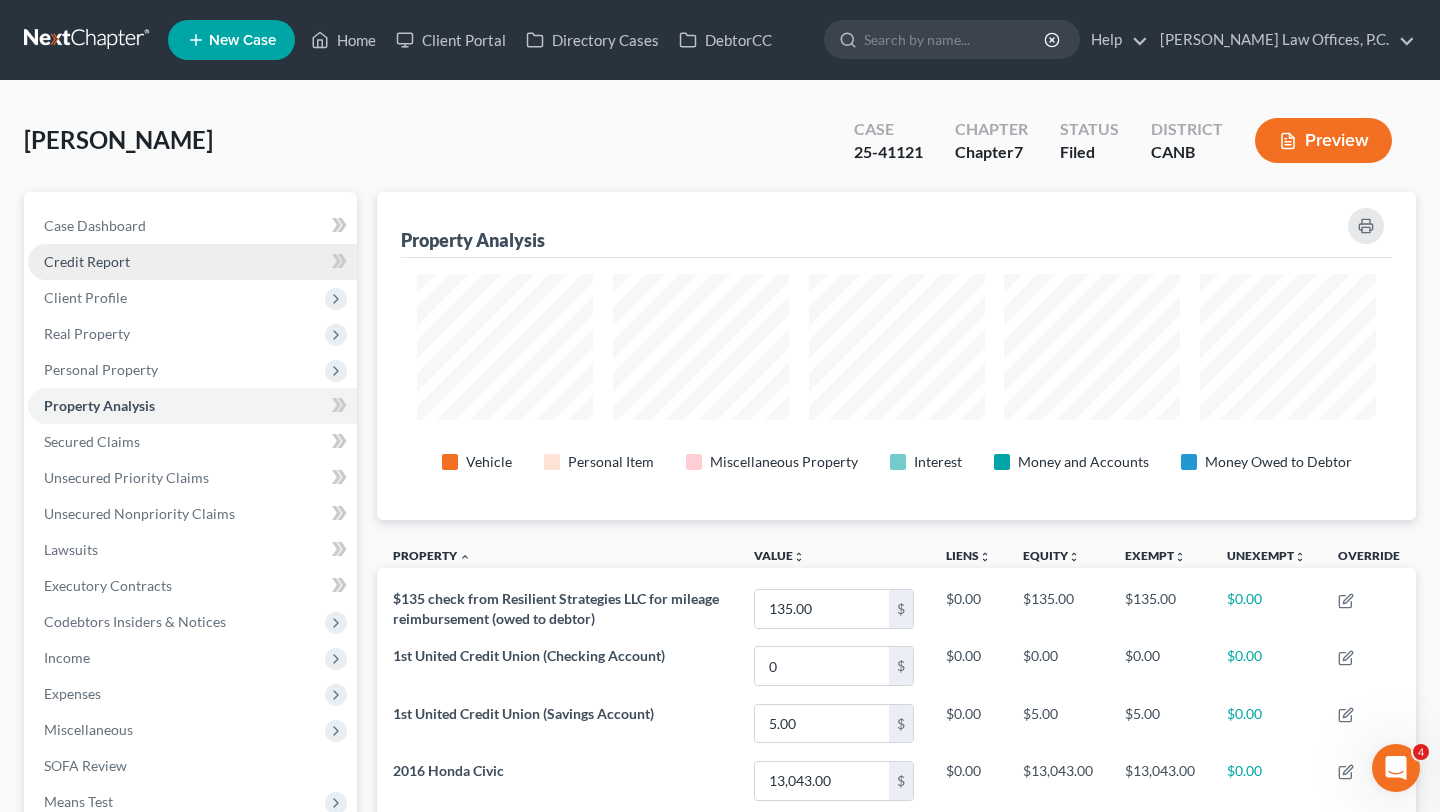 click on "Credit Report" at bounding box center [192, 262] 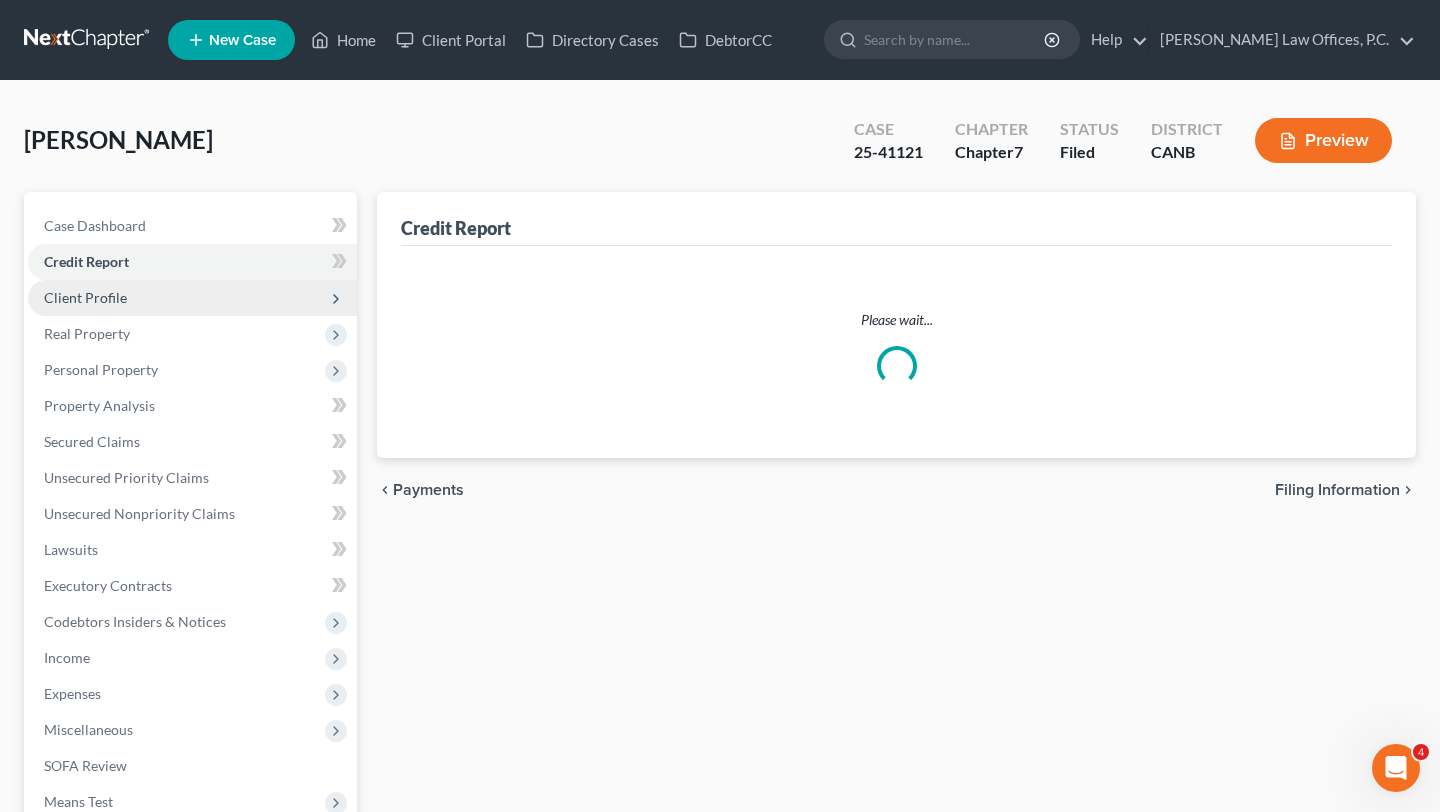 click on "Client Profile" at bounding box center [192, 298] 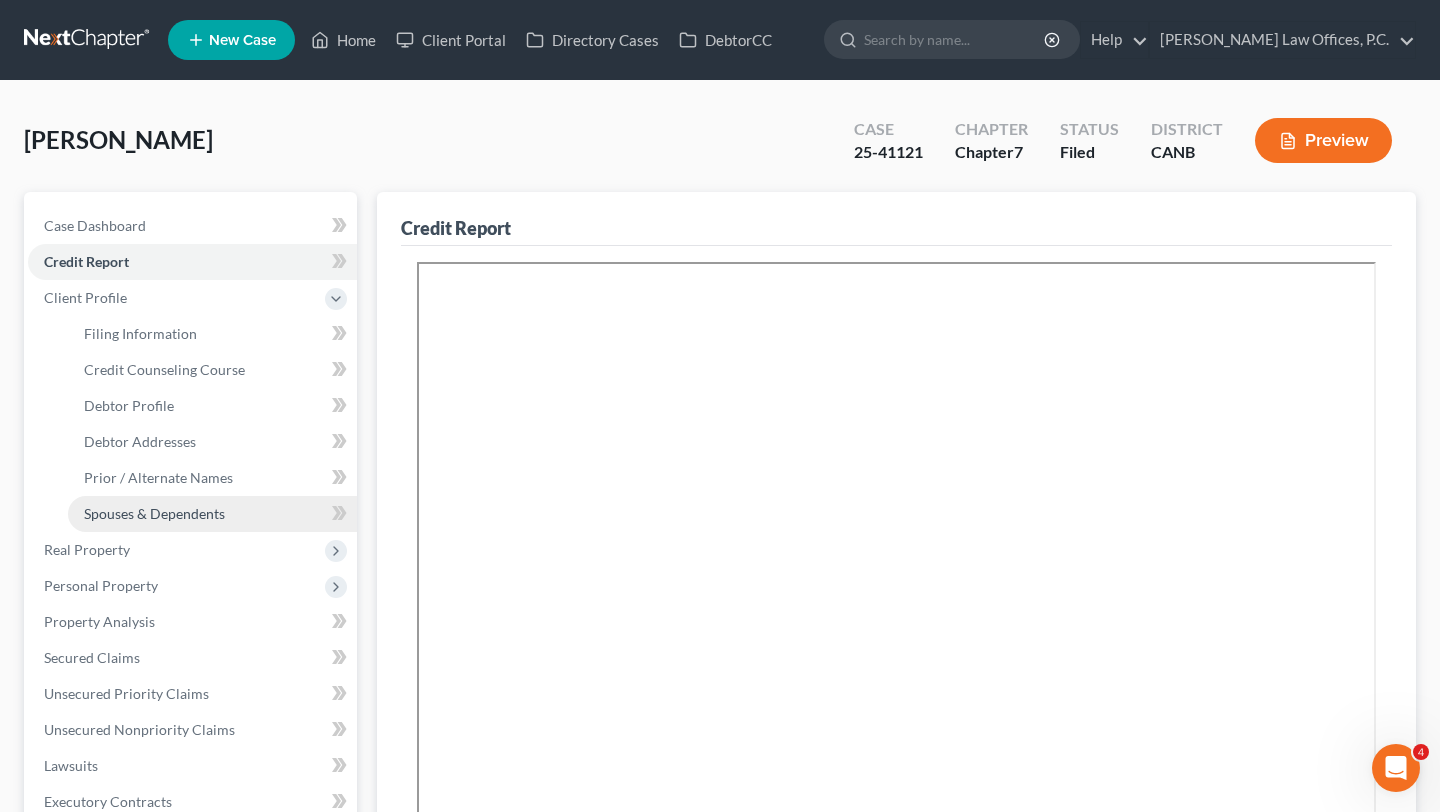 click on "Spouses & Dependents" at bounding box center (212, 514) 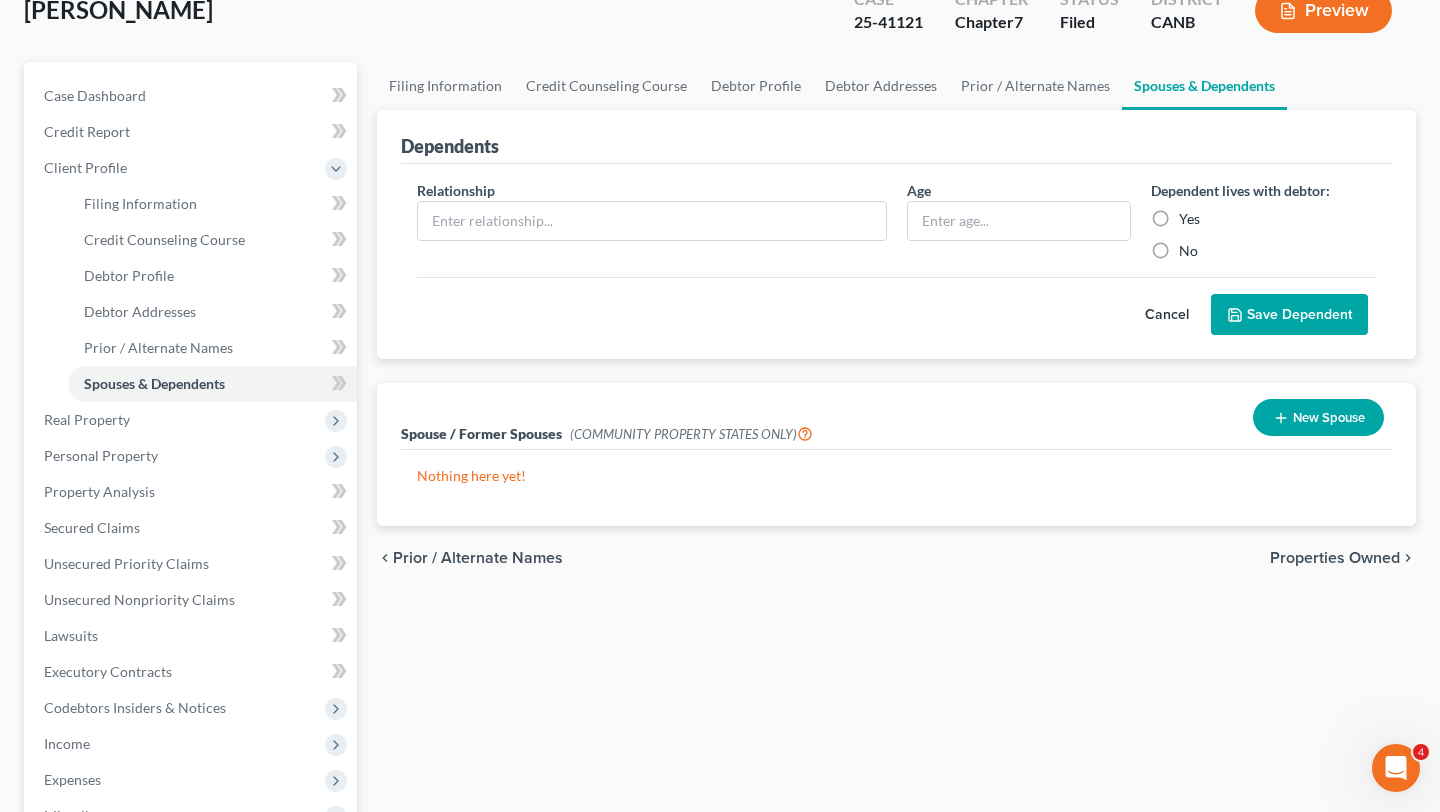 scroll, scrollTop: 131, scrollLeft: 0, axis: vertical 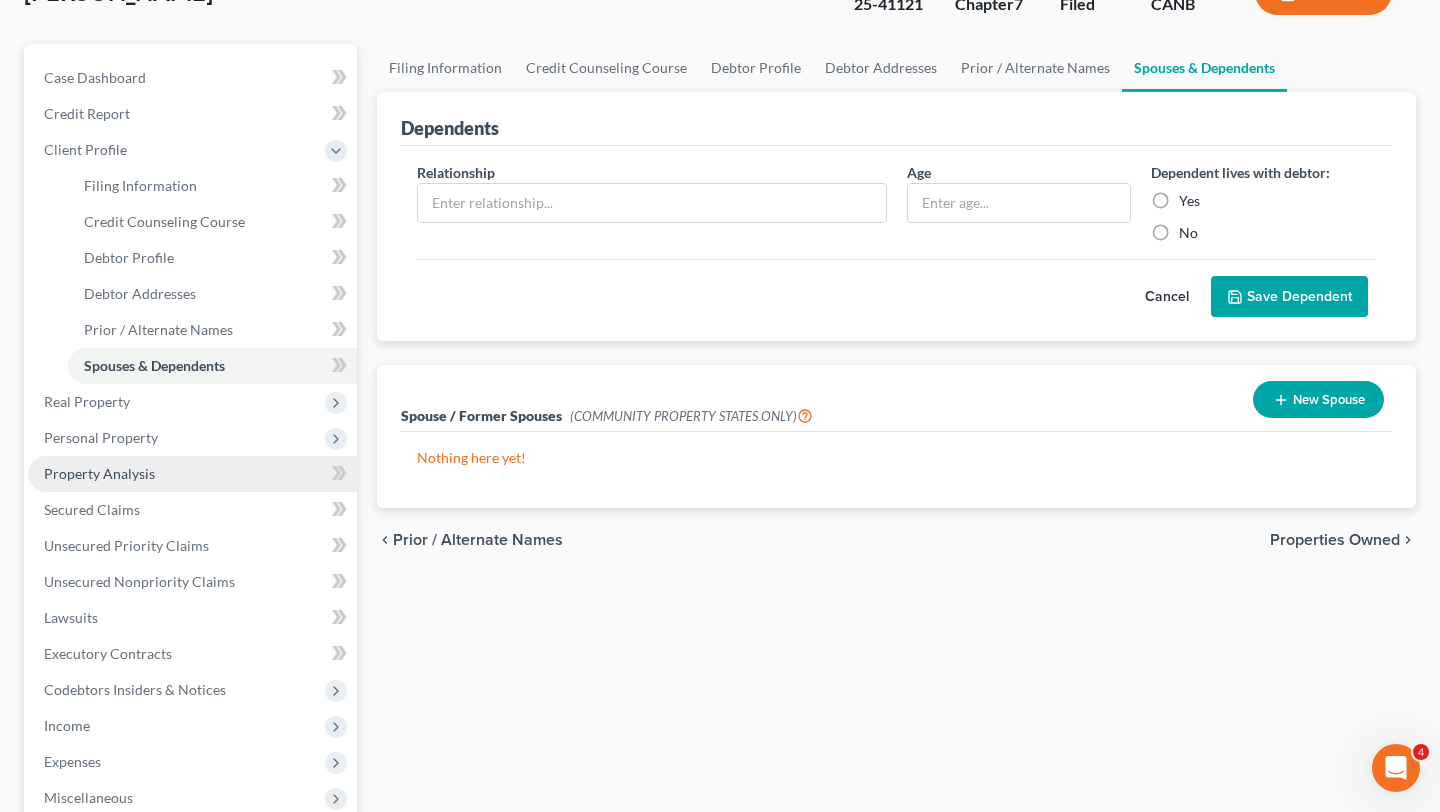 click on "Property Analysis" at bounding box center (192, 474) 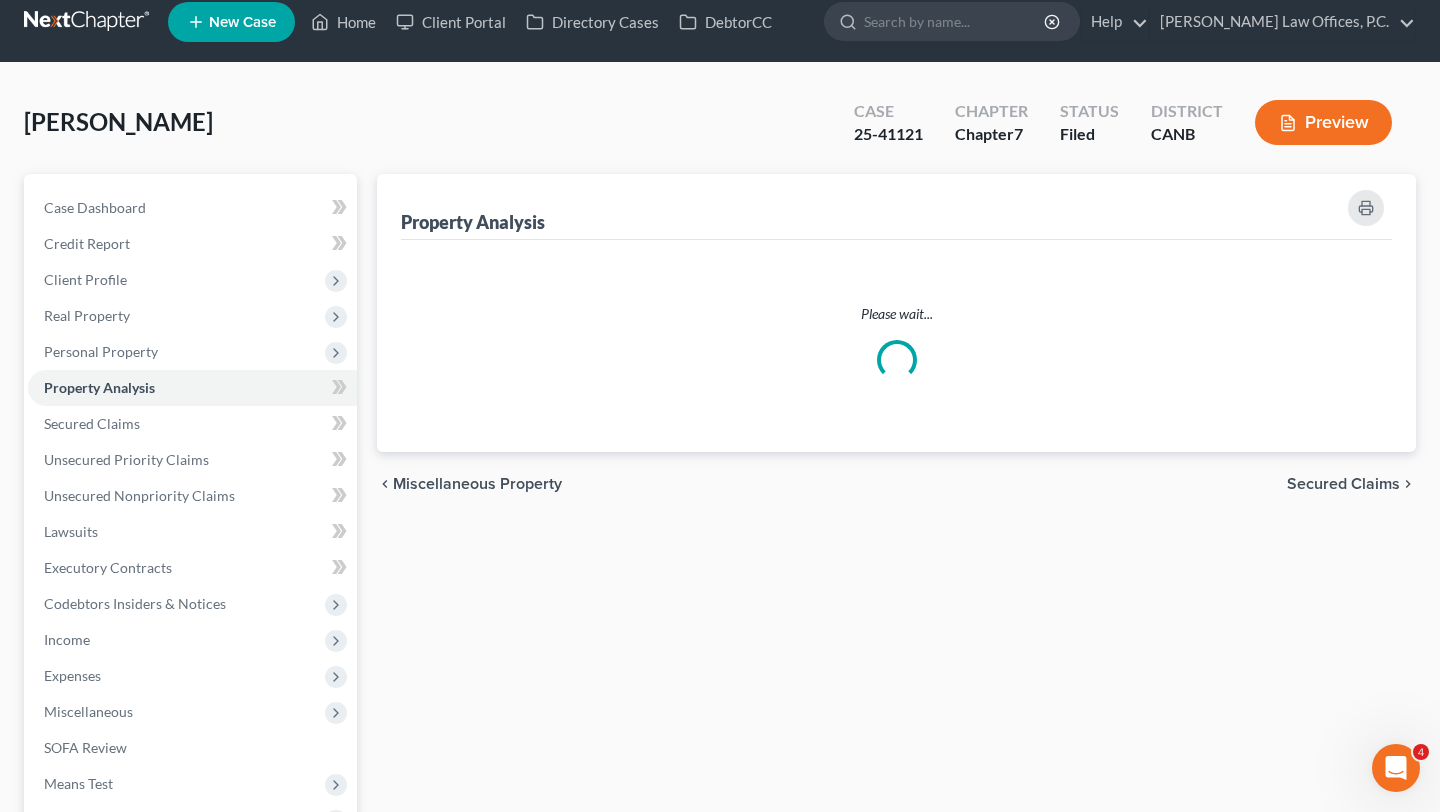 scroll, scrollTop: 0, scrollLeft: 0, axis: both 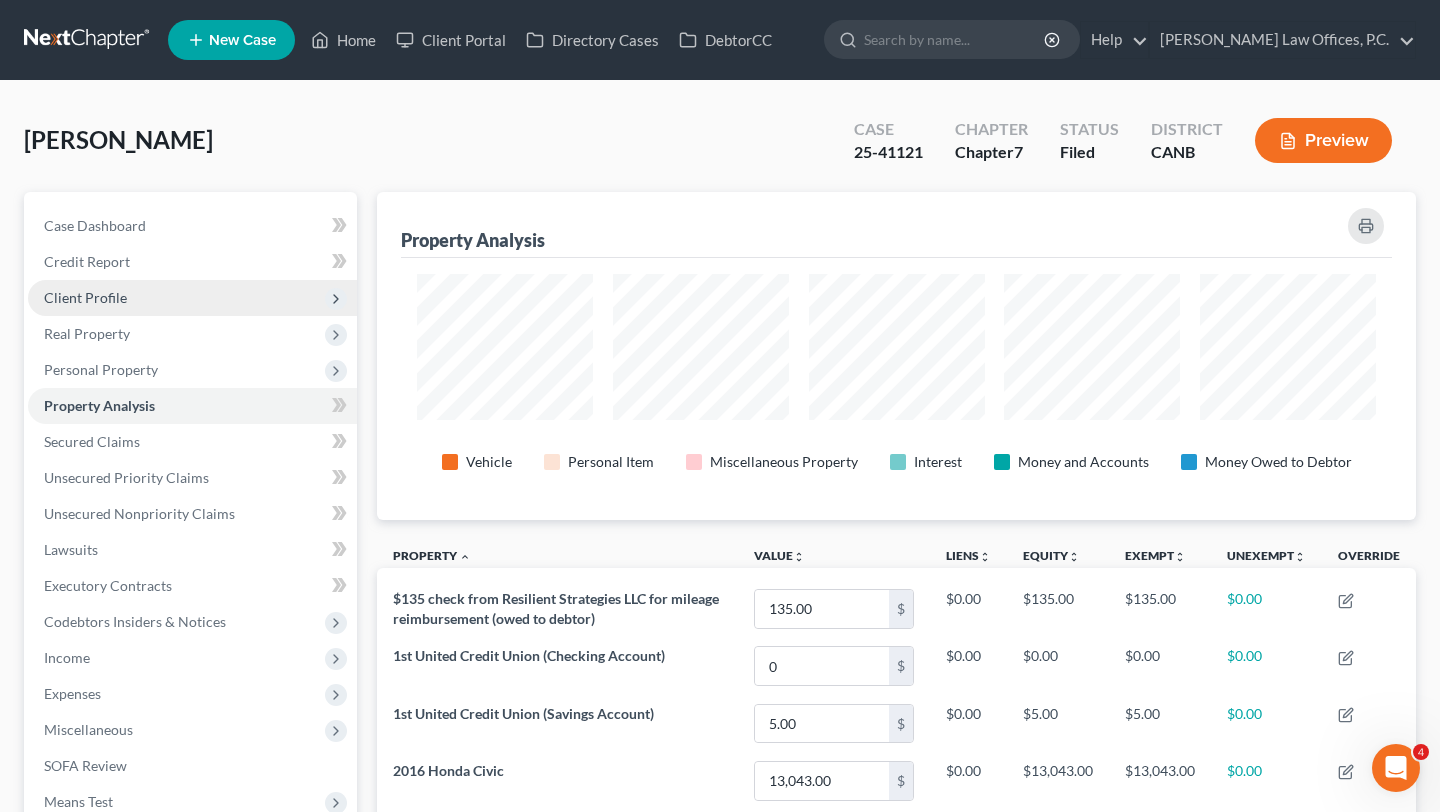 click on "Client Profile" at bounding box center (85, 297) 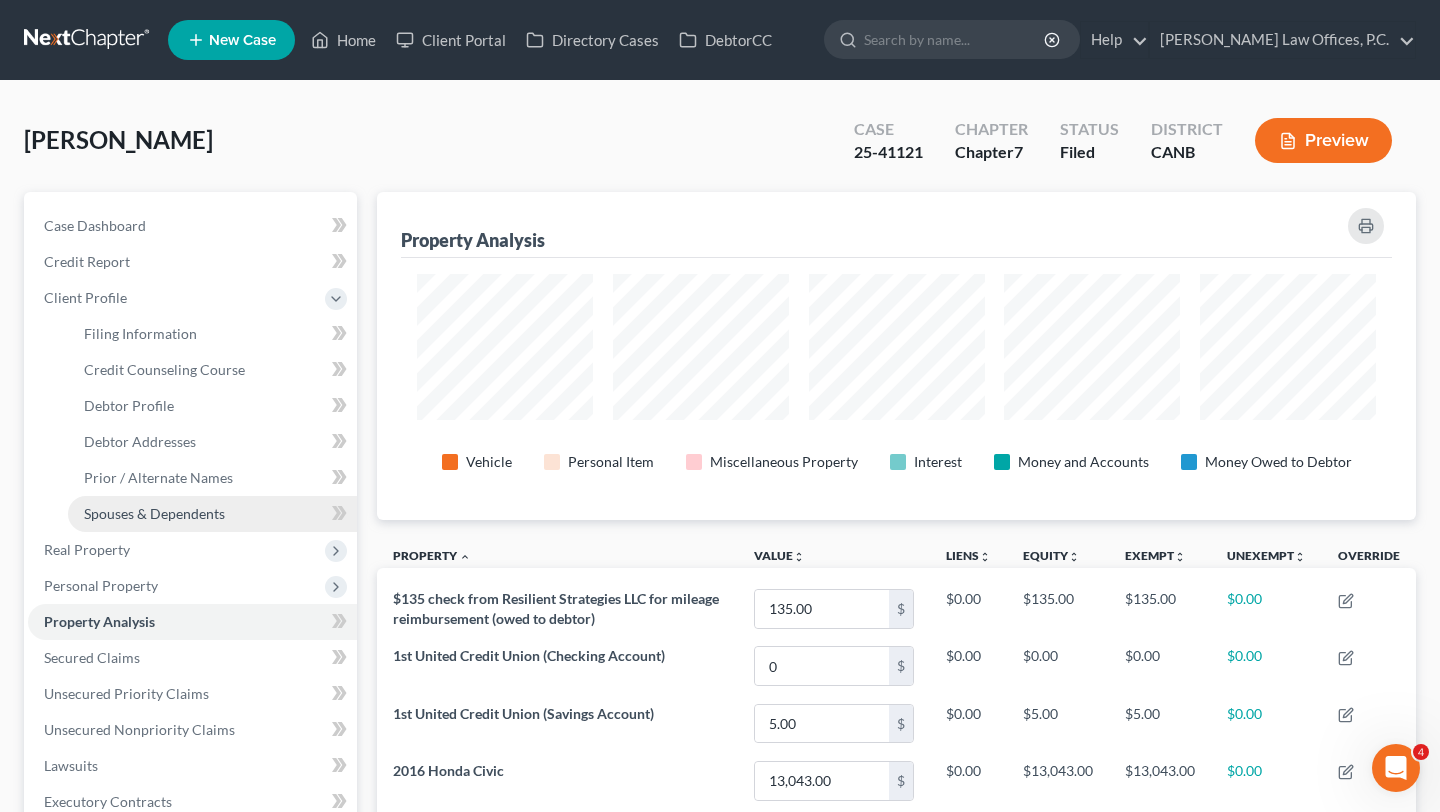 click on "Spouses & Dependents" at bounding box center [212, 514] 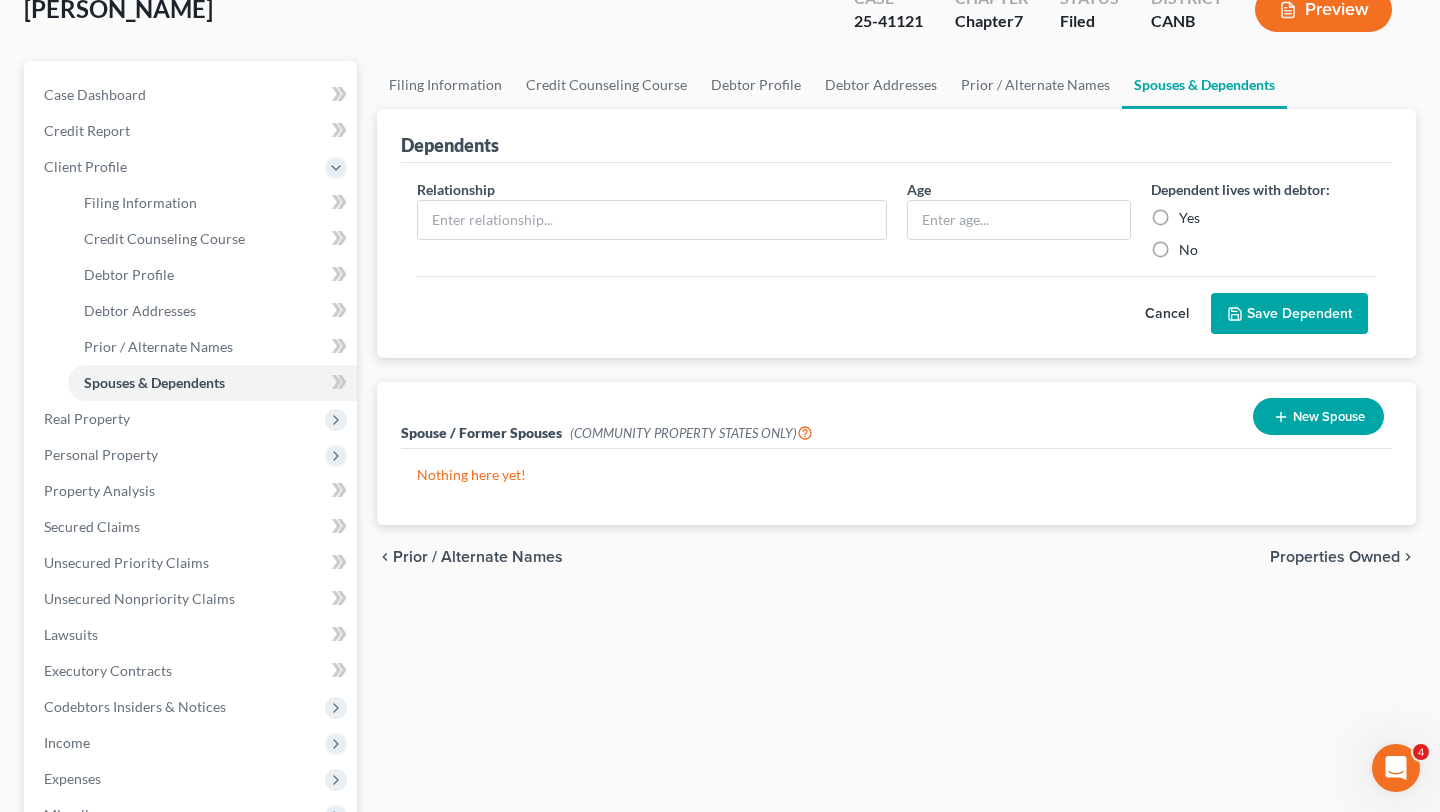 scroll, scrollTop: 208, scrollLeft: 0, axis: vertical 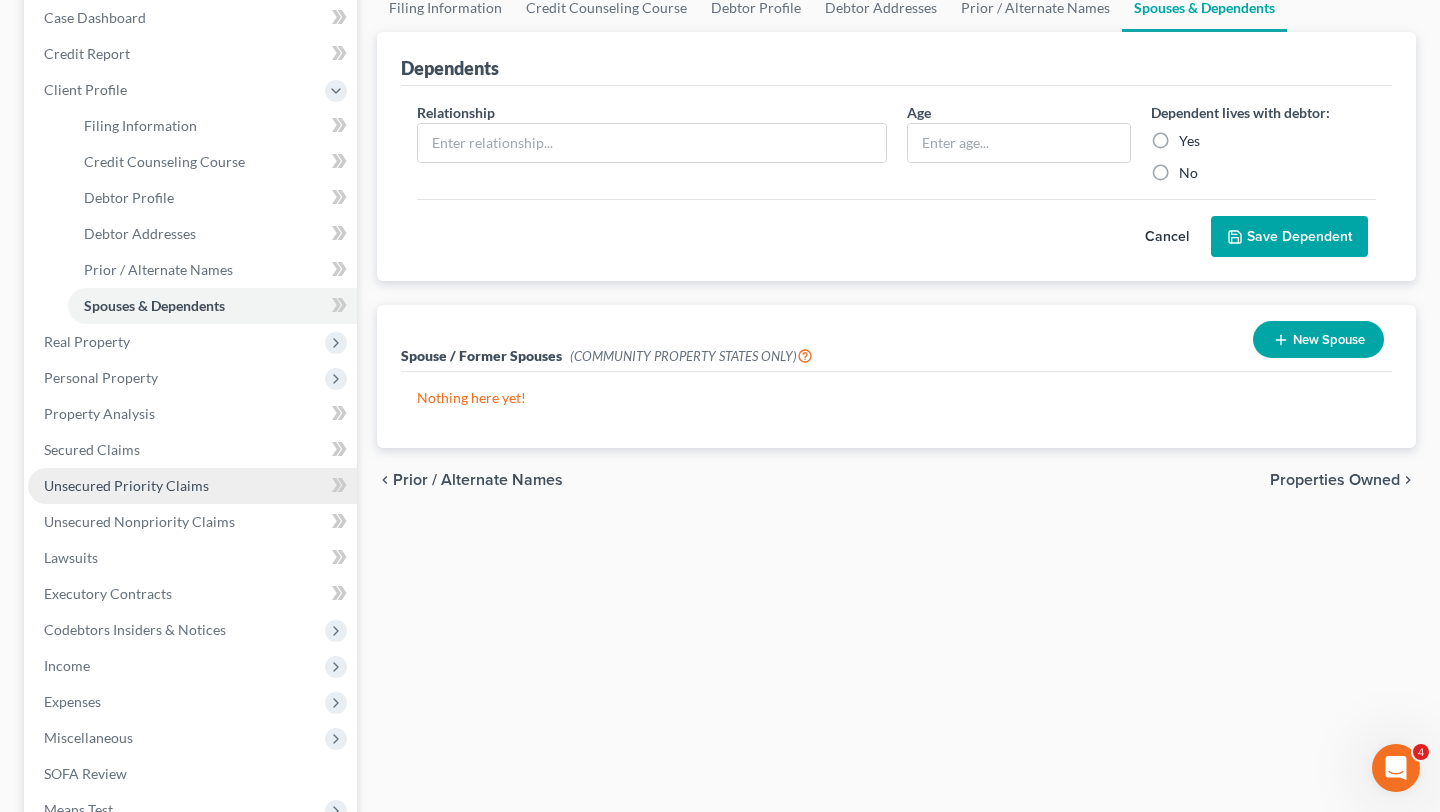click on "Unsecured Priority Claims" at bounding box center (126, 485) 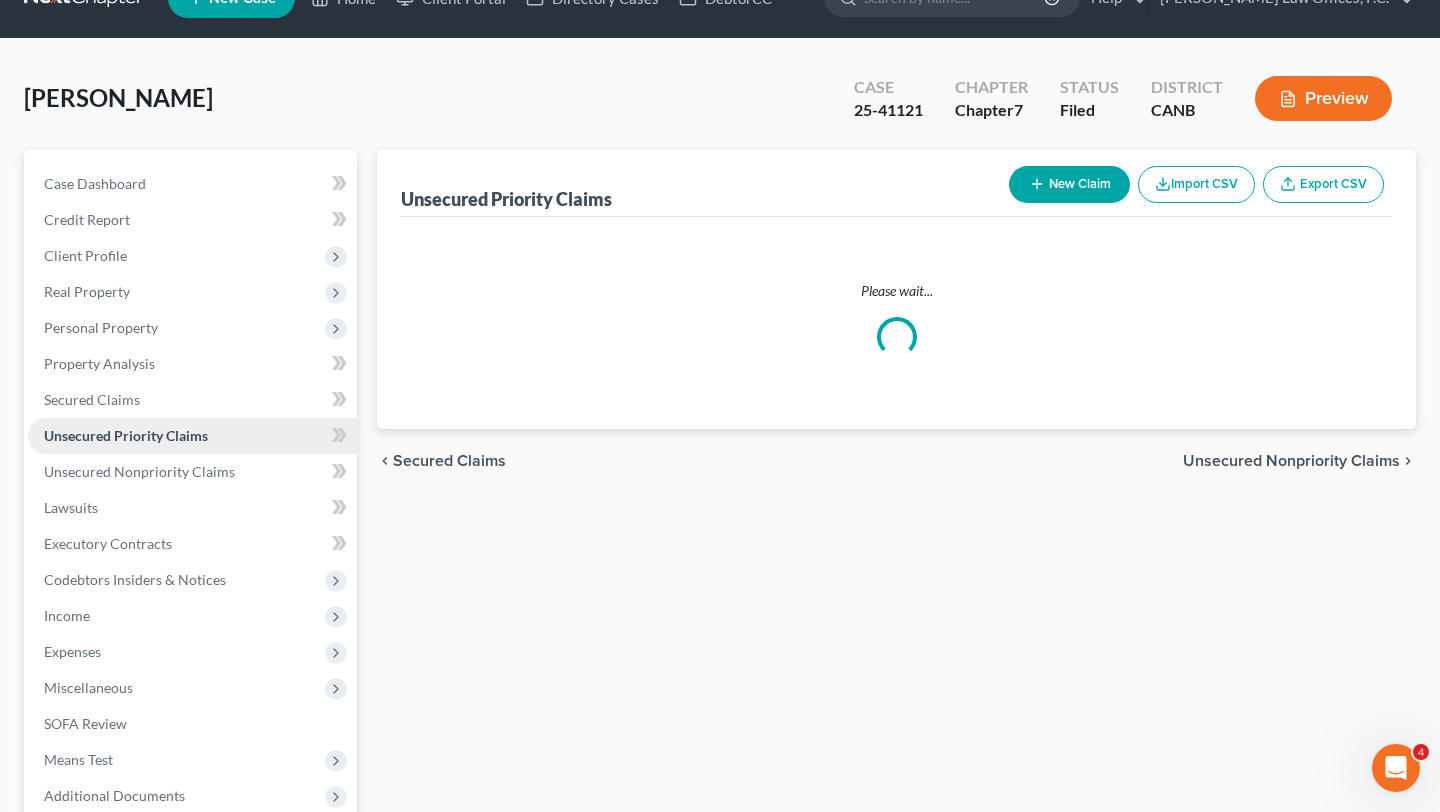 scroll, scrollTop: 0, scrollLeft: 0, axis: both 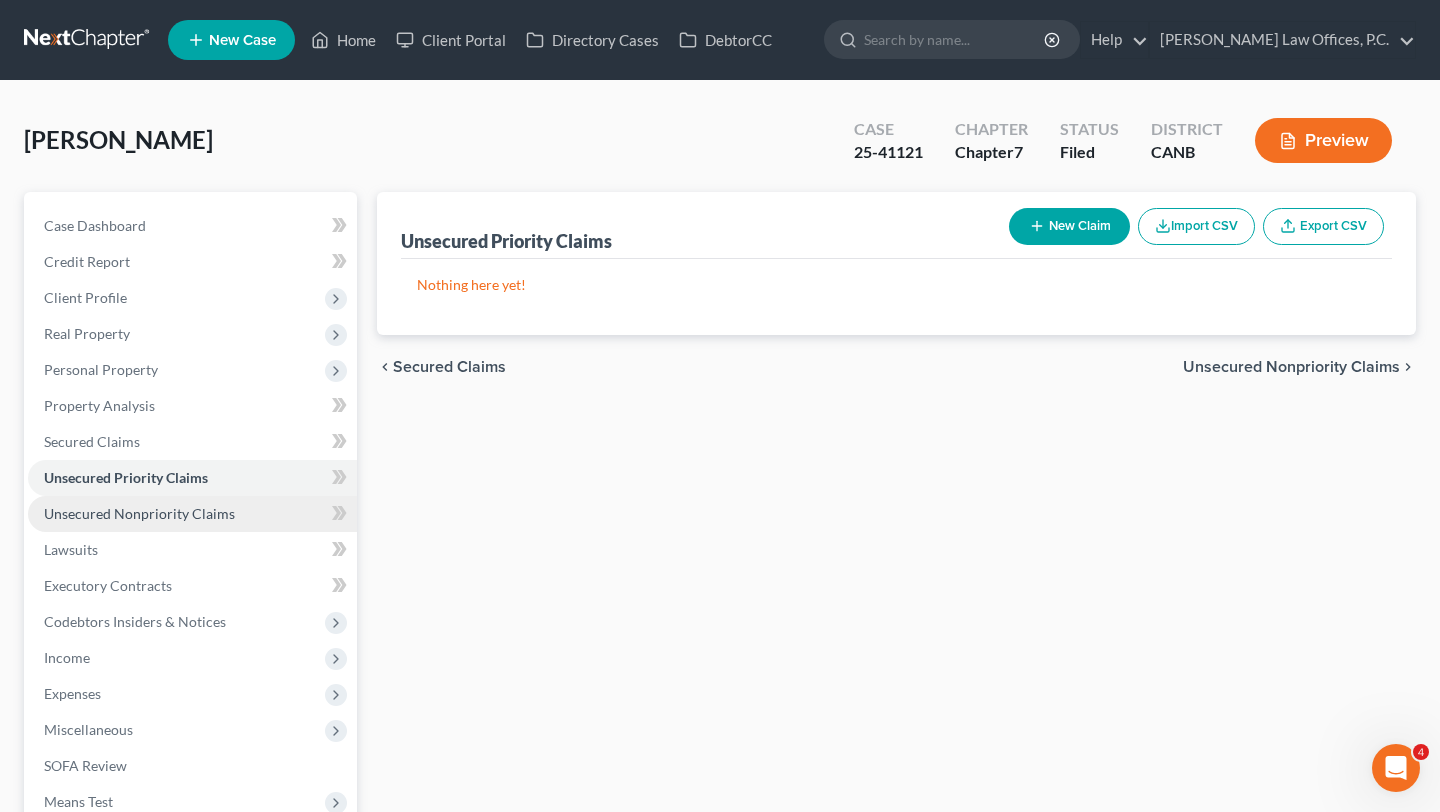 click on "Unsecured Nonpriority Claims" at bounding box center [139, 513] 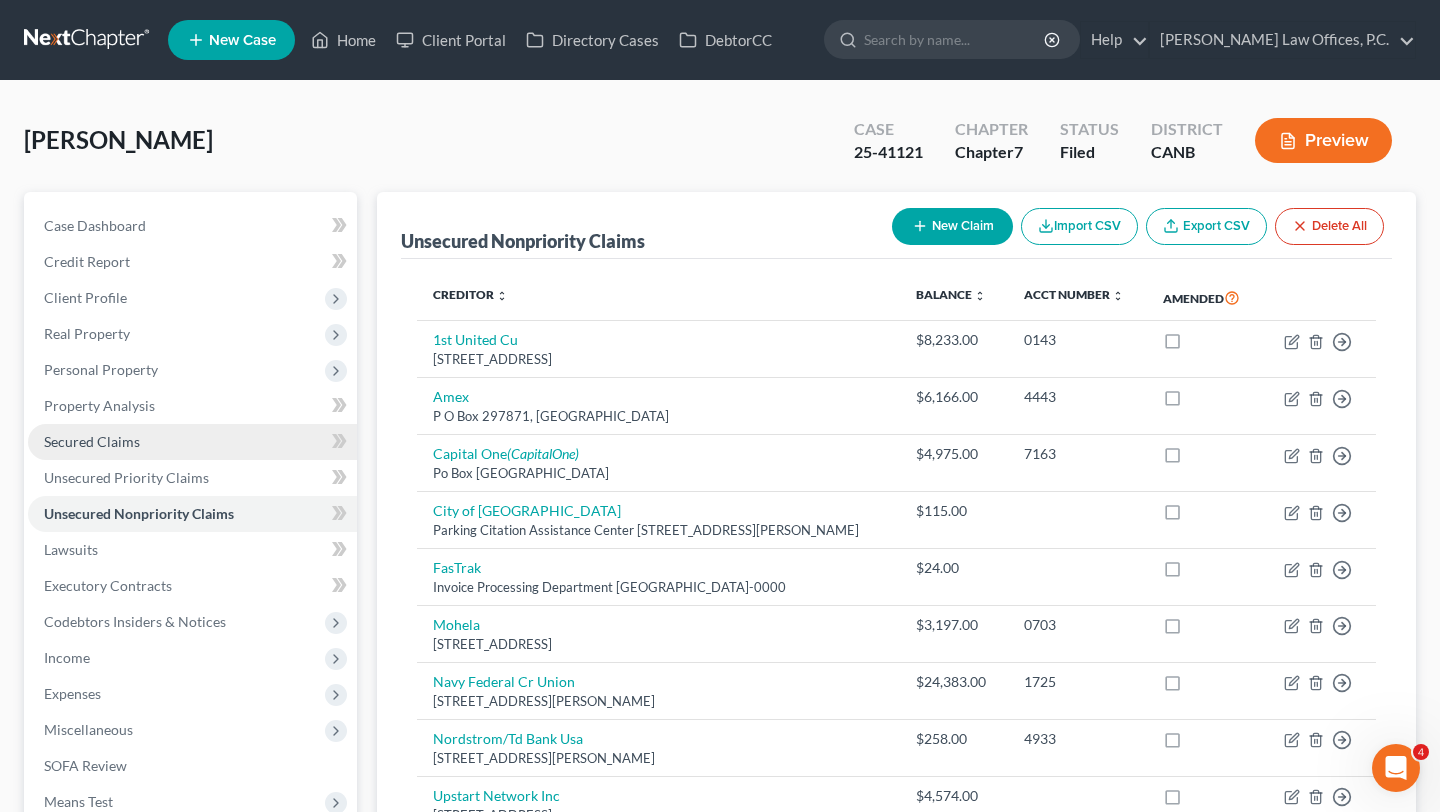 click on "Secured Claims" at bounding box center (192, 442) 